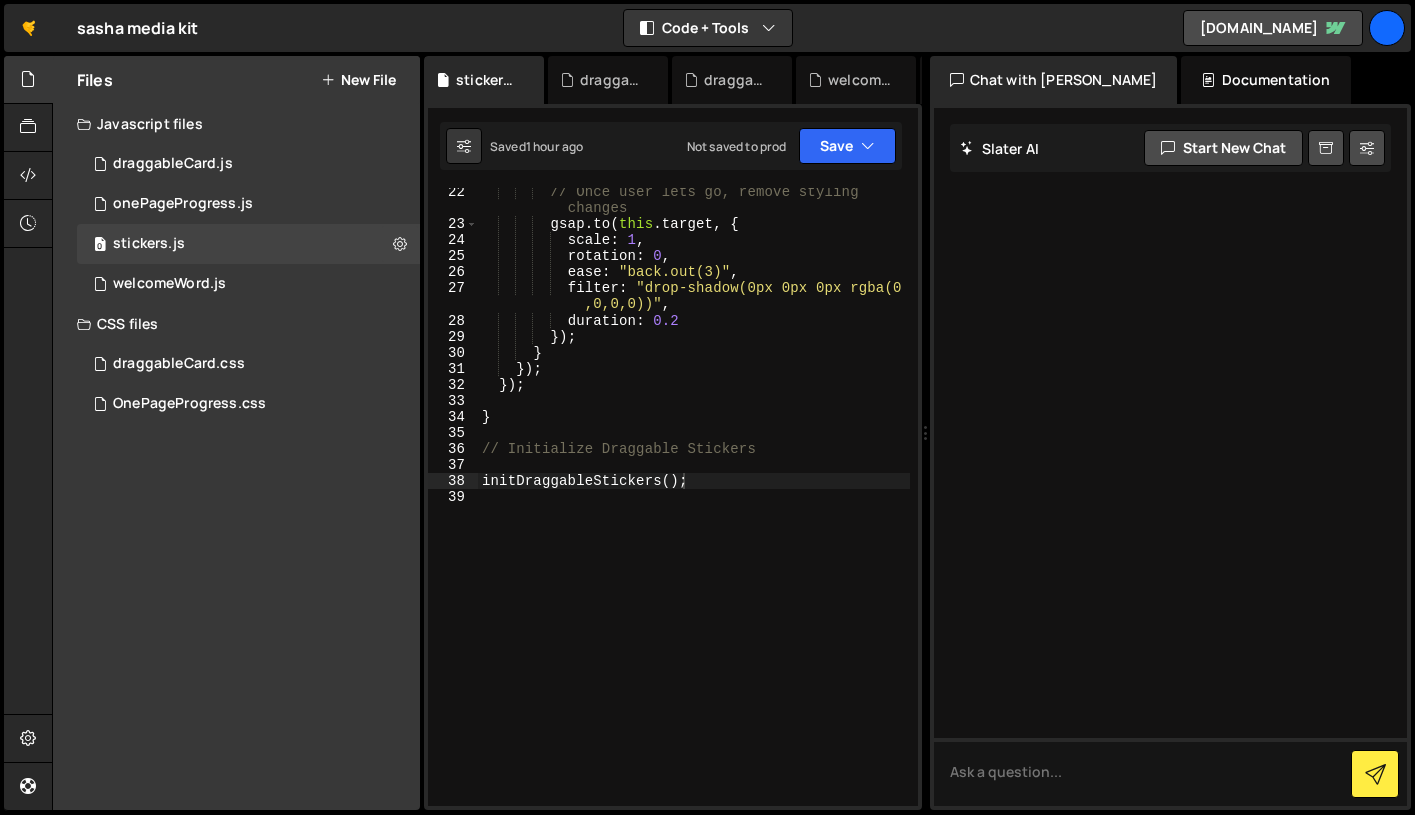 scroll, scrollTop: 0, scrollLeft: 0, axis: both 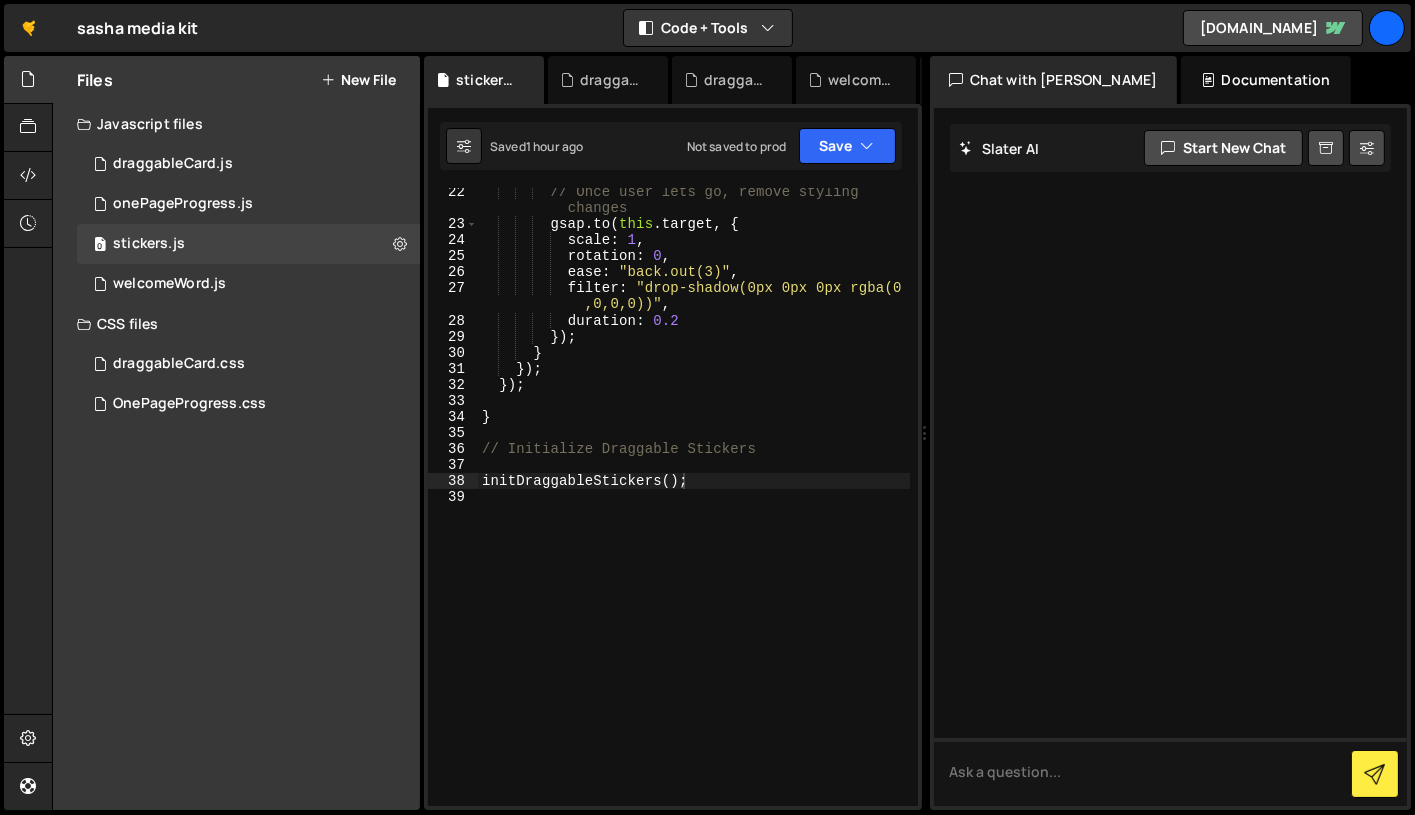 click on "New File" at bounding box center [358, 80] 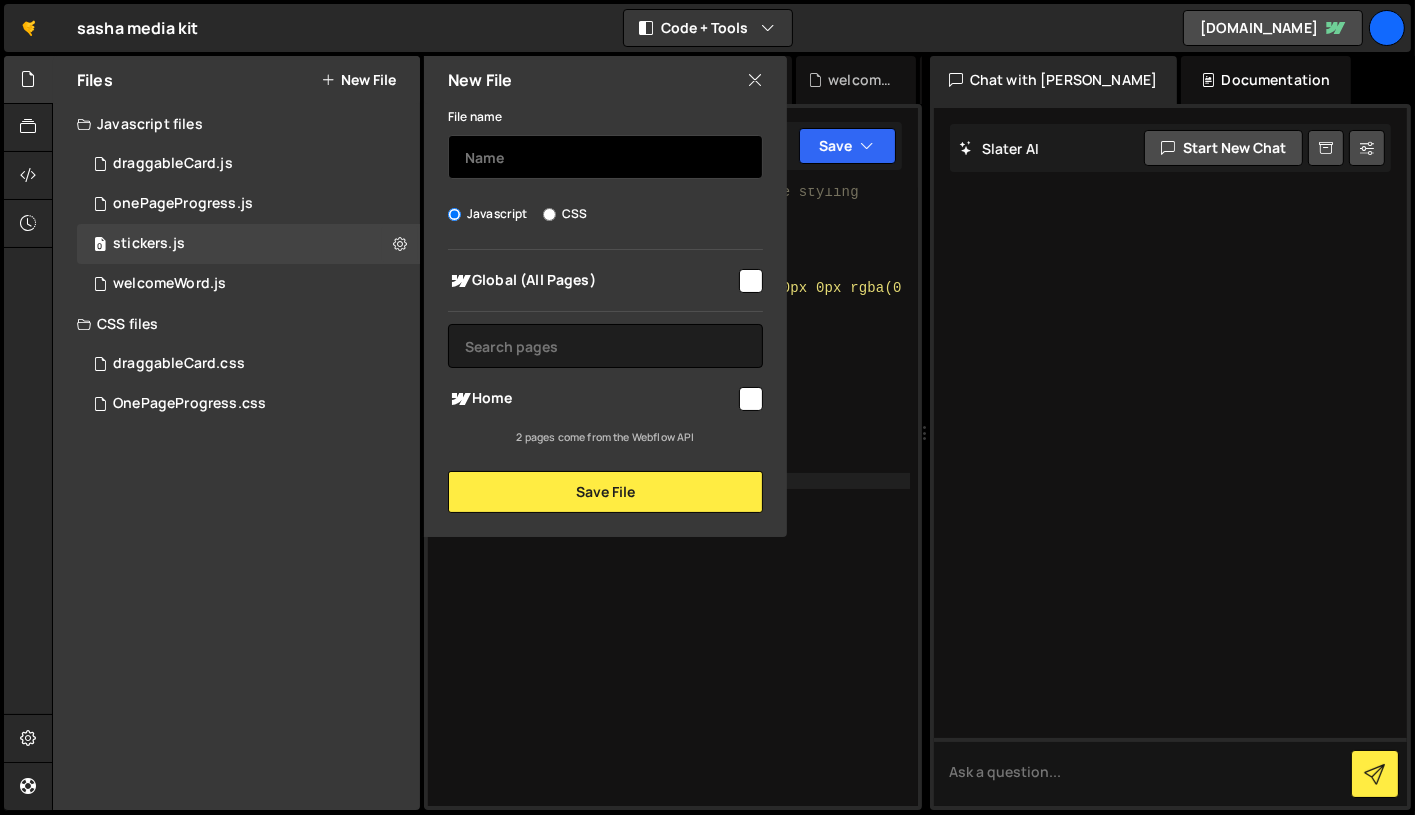 click at bounding box center [605, 157] 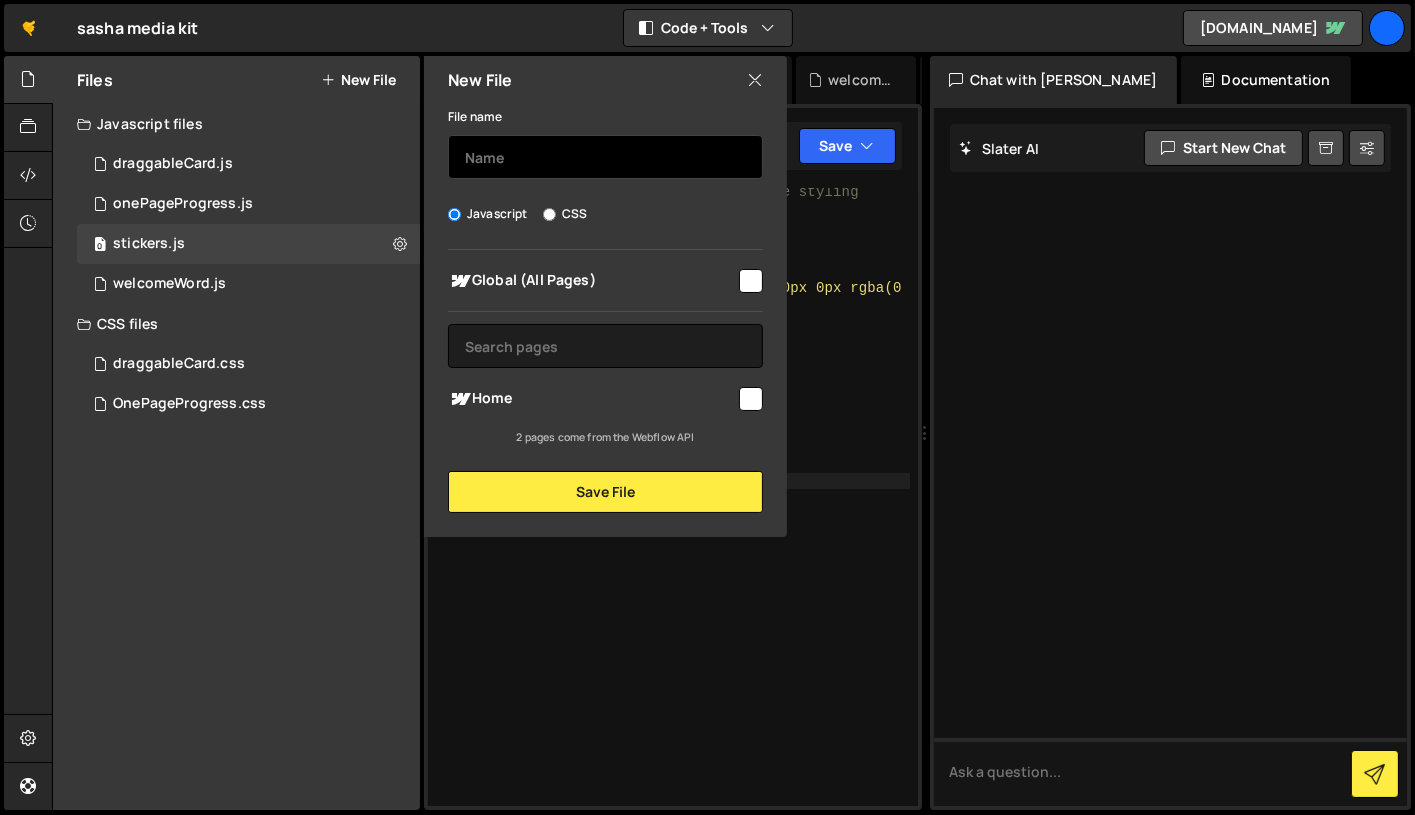 click at bounding box center (605, 157) 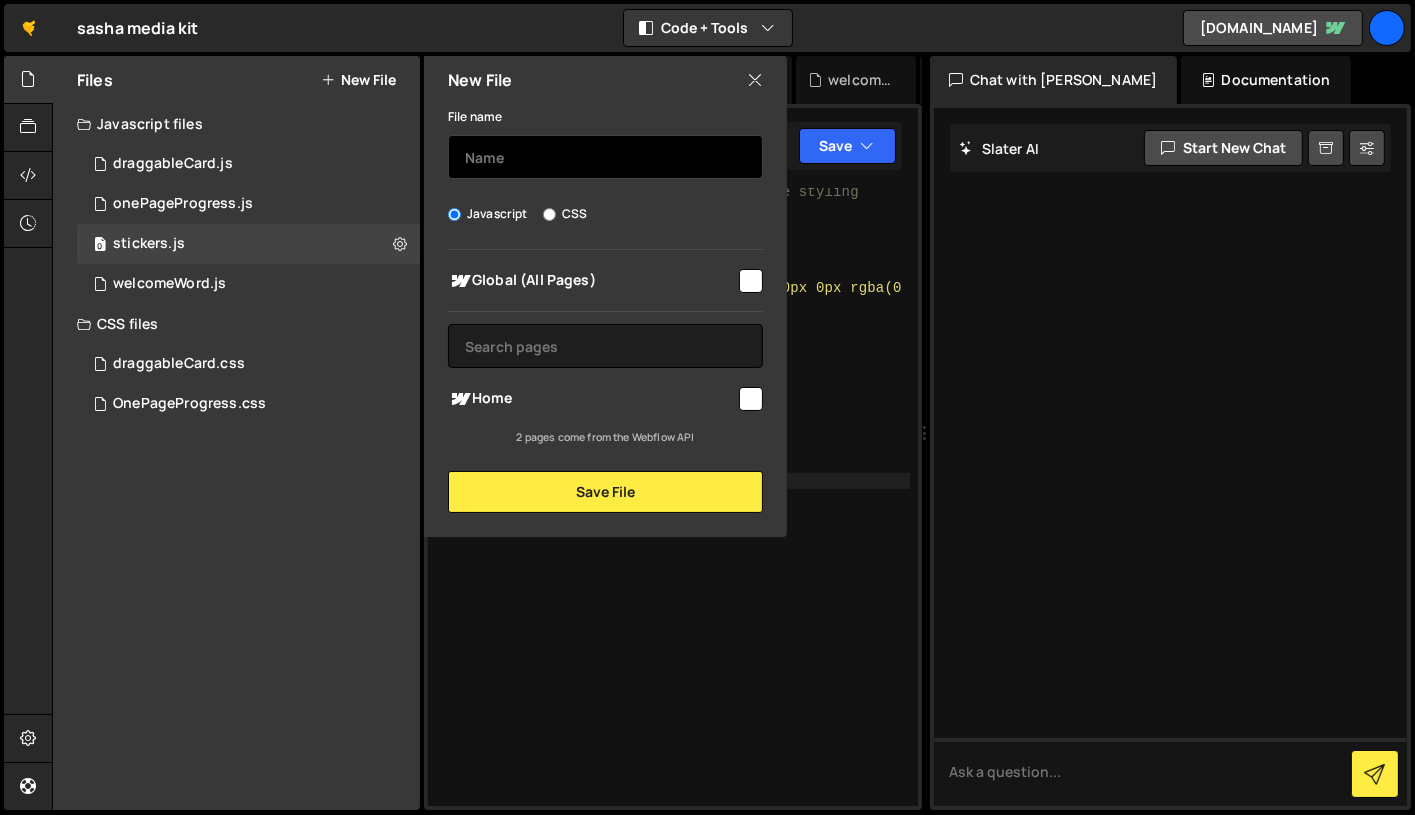 click at bounding box center [605, 157] 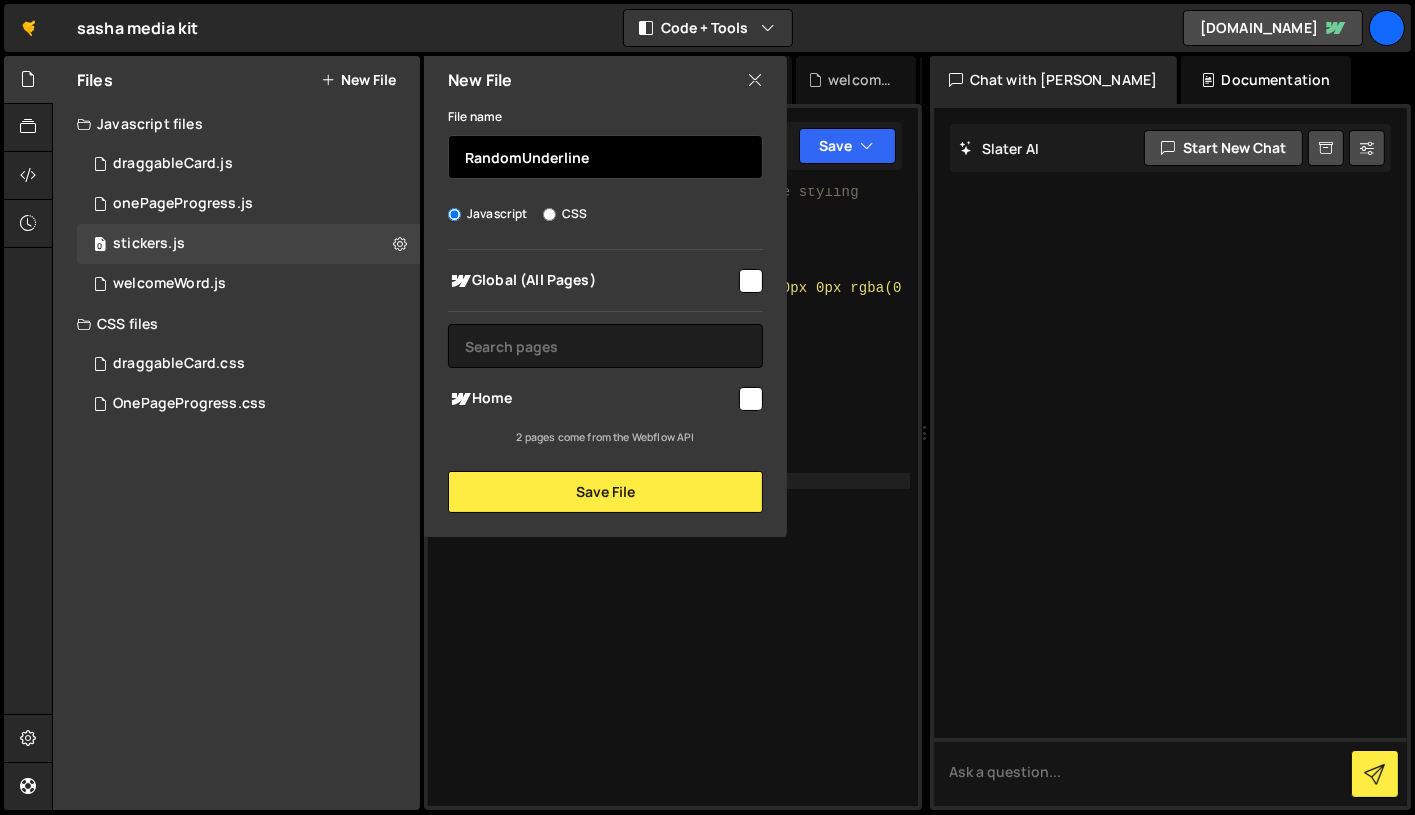 type on "RandomUnderline" 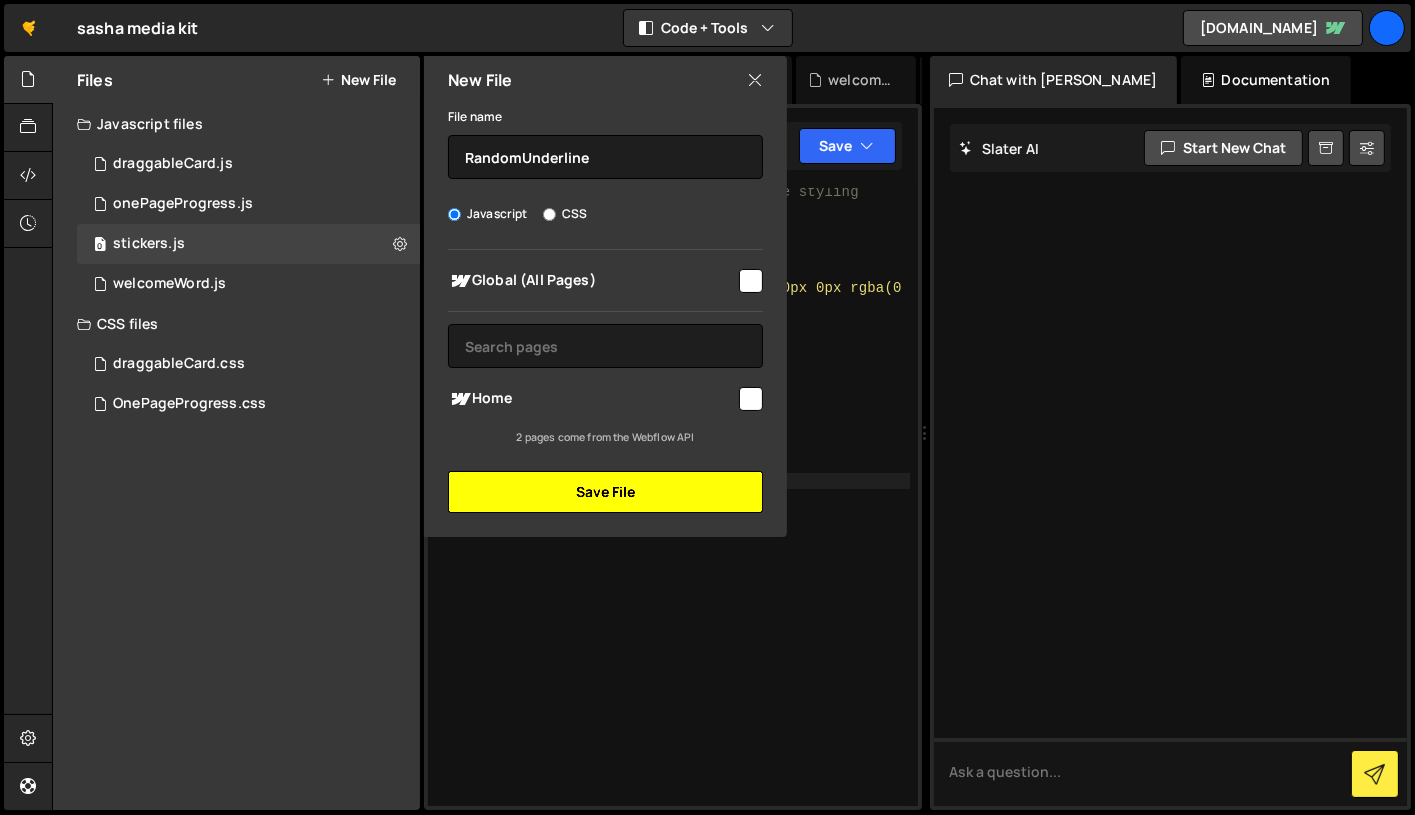 click on "Save File" at bounding box center (605, 492) 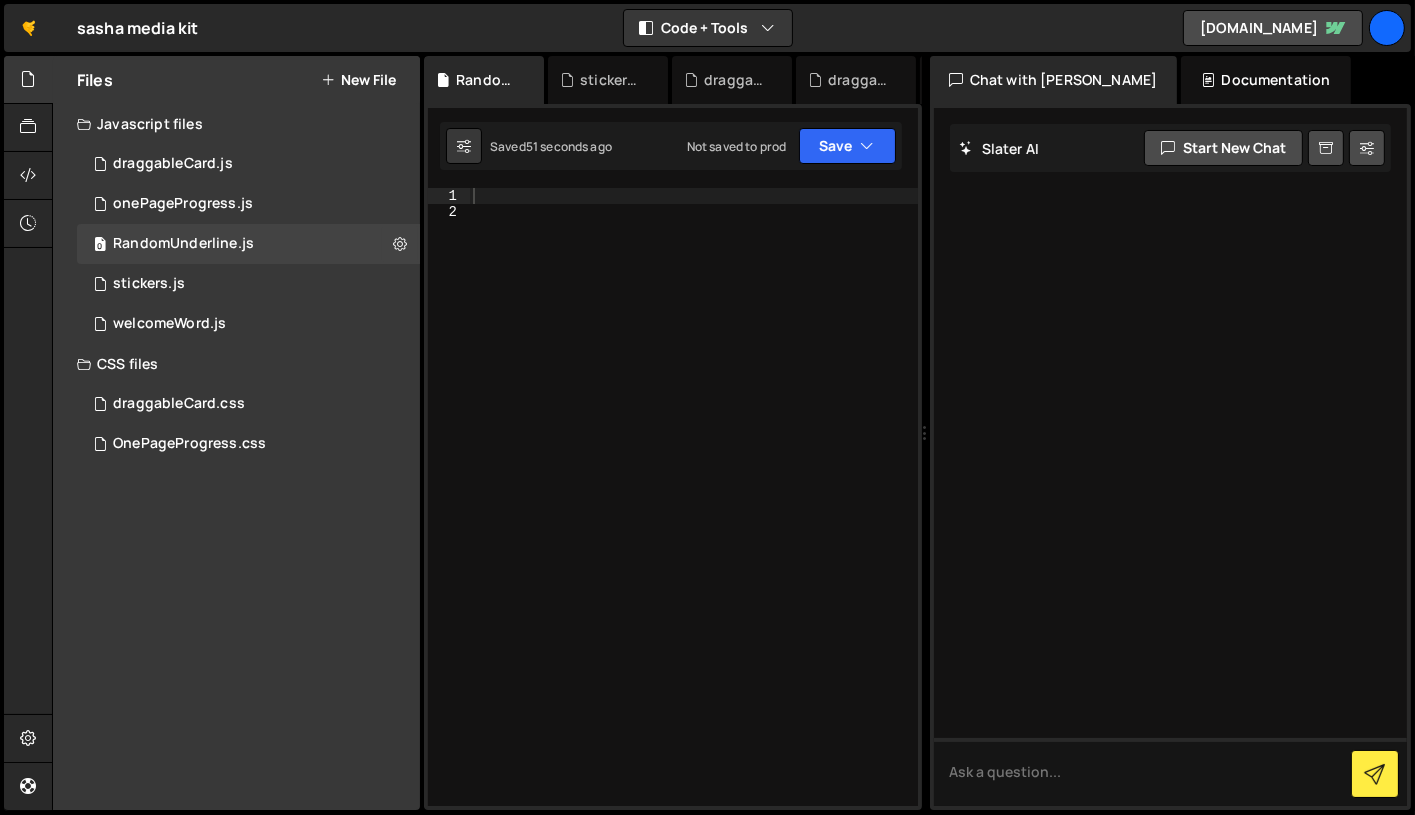 click at bounding box center [693, 513] 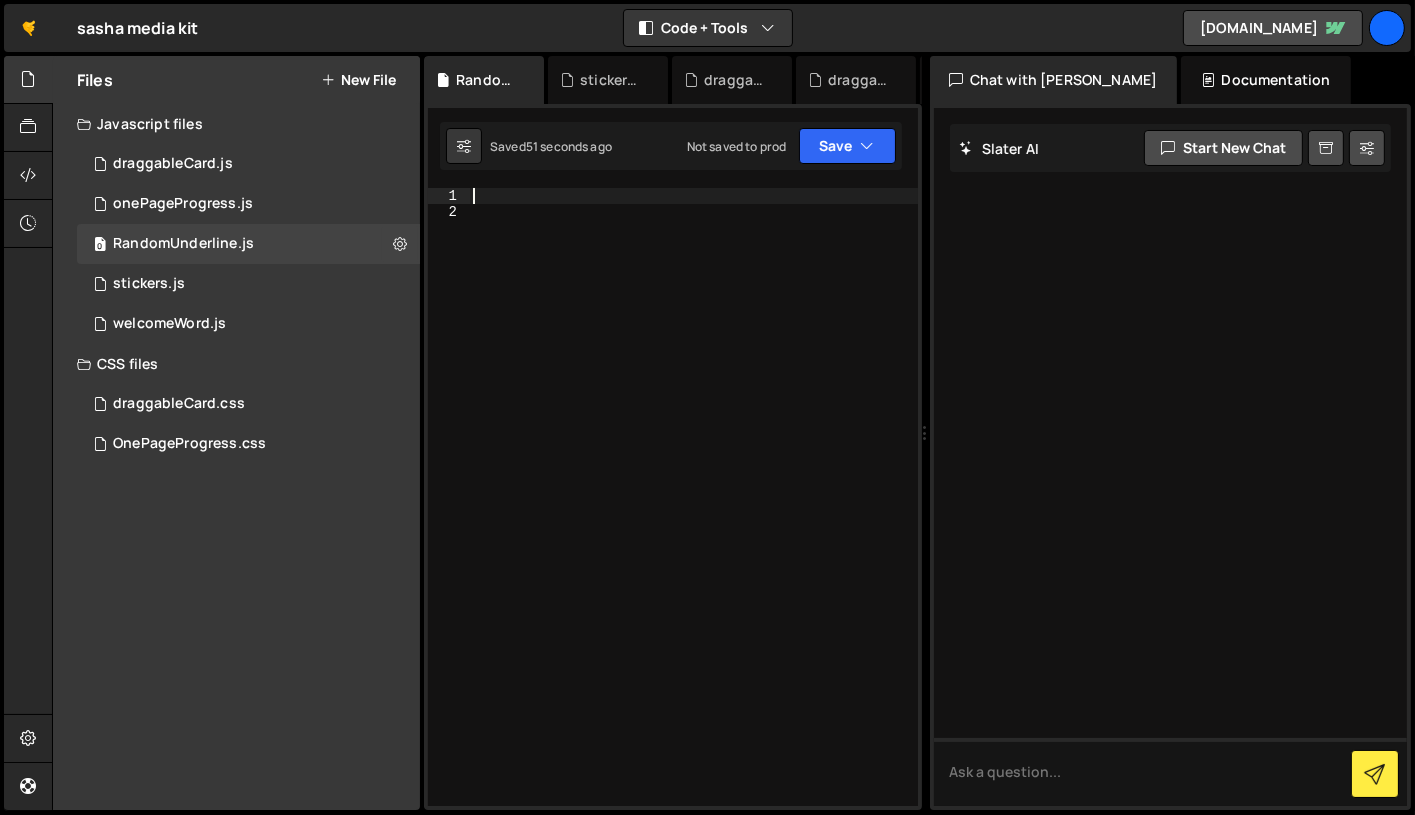 paste on "});" 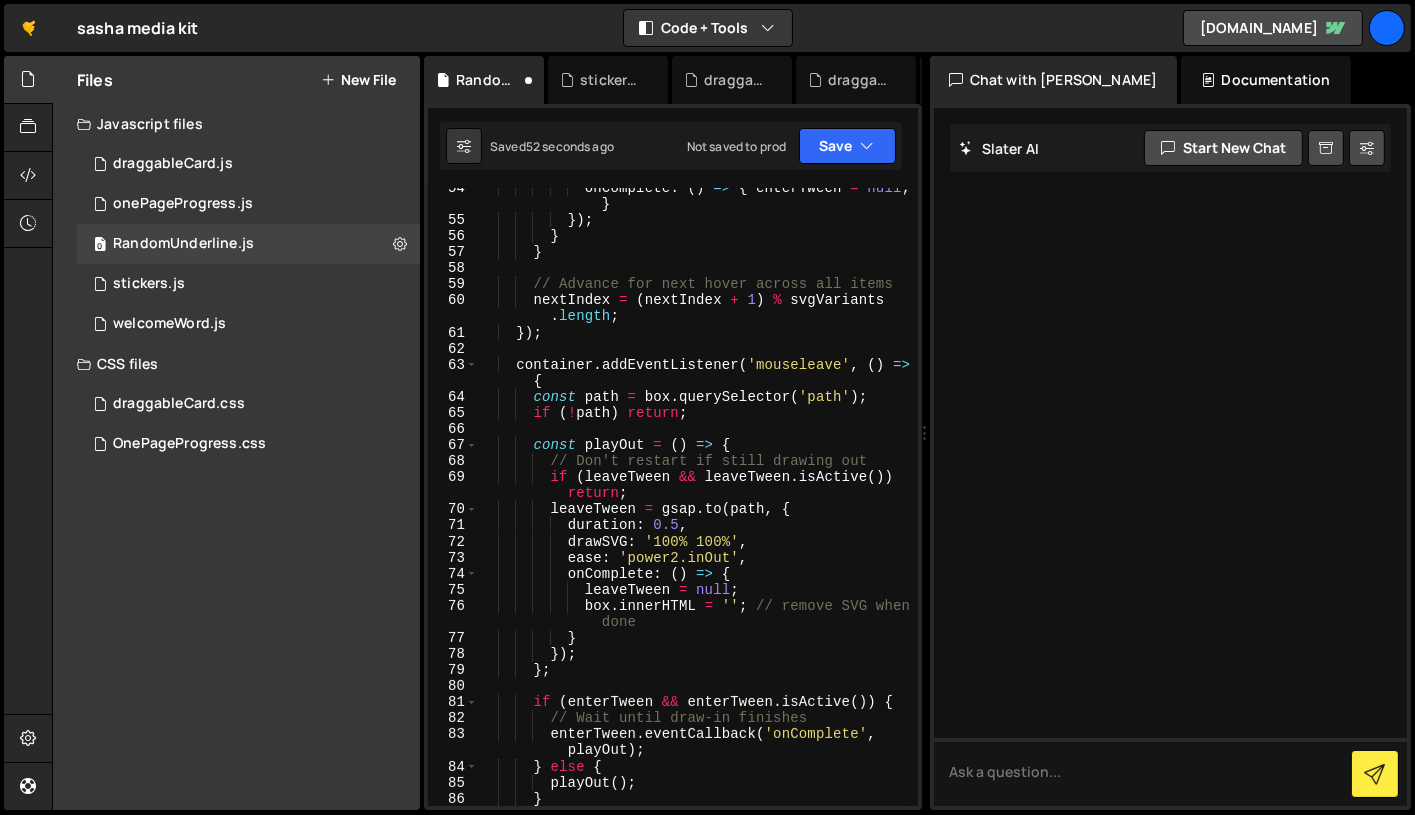scroll, scrollTop: 2928, scrollLeft: 0, axis: vertical 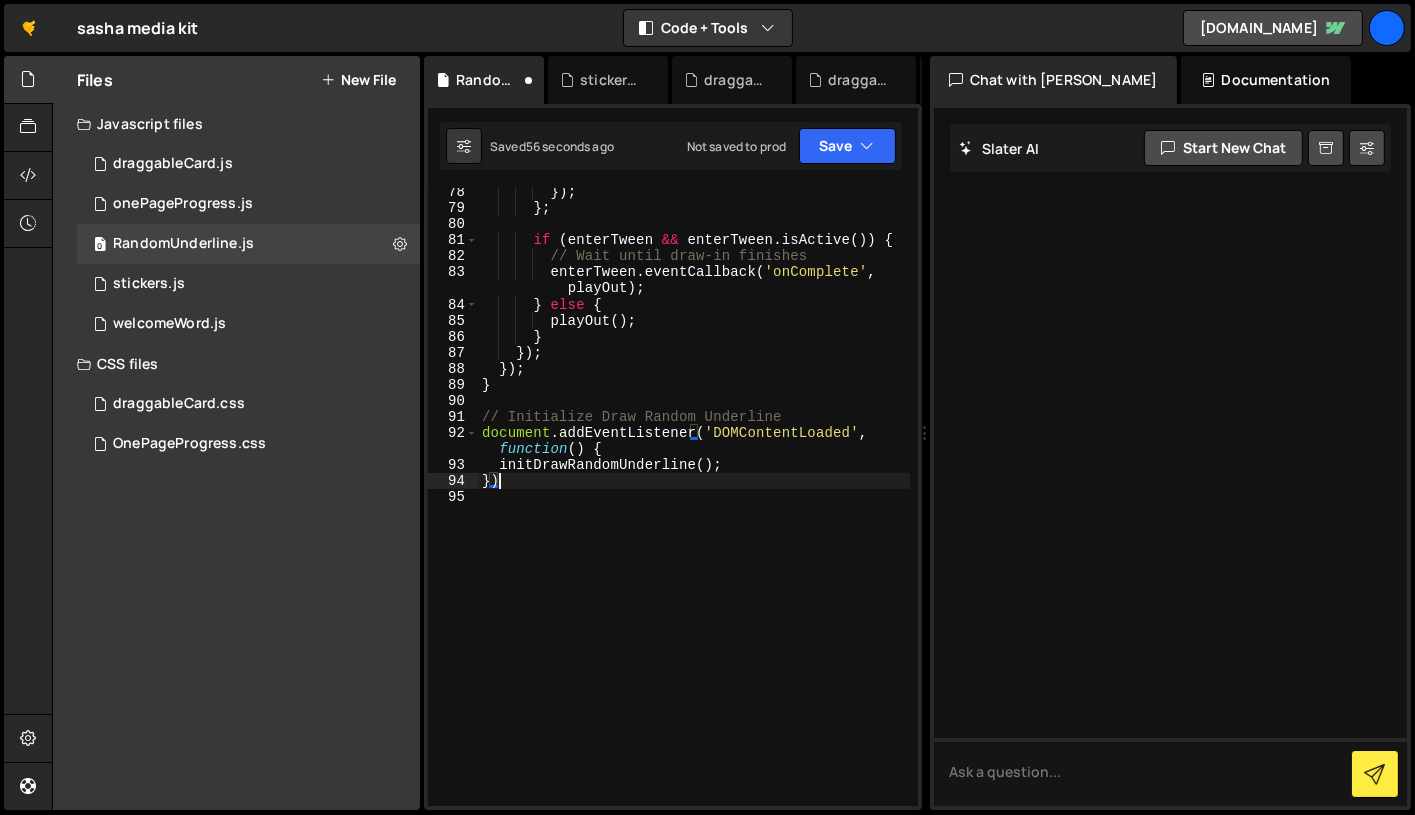 type on "}" 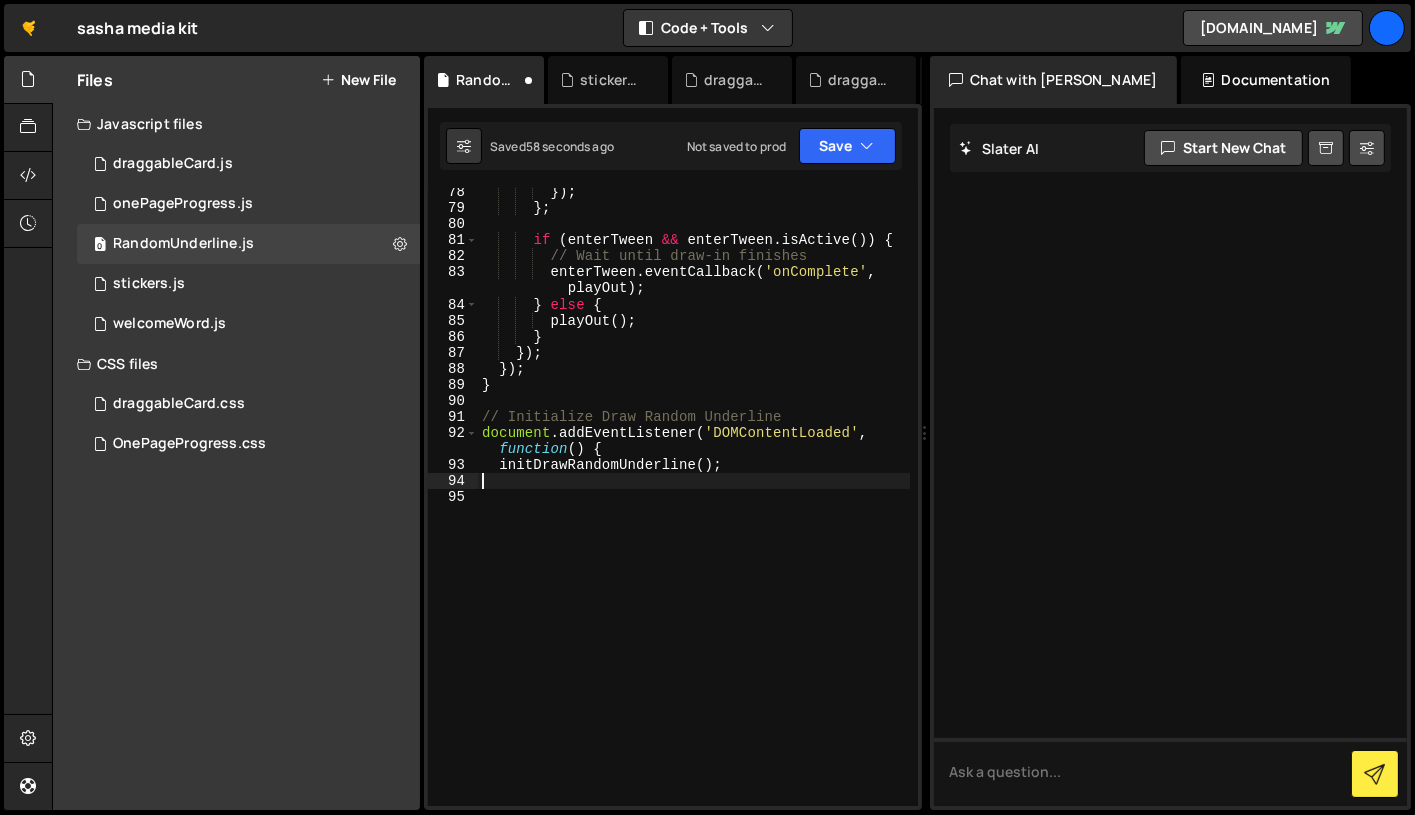 click on "}) ;          } ;          if   ( enterTween   &&   enterTween . isActive ( ))   {             // Wait until draw-in finishes             enterTween . eventCallback ( 'onComplete' ,              playOut ) ;          }   else   {             playOut ( ) ;          }       }) ;    }) ; } // Initialize Draw Random Underline document . addEventListener ( 'DOMContentLoaded' ,      function ( )   {    initDrawRandomUnderline ( ) ;" at bounding box center (694, 509) 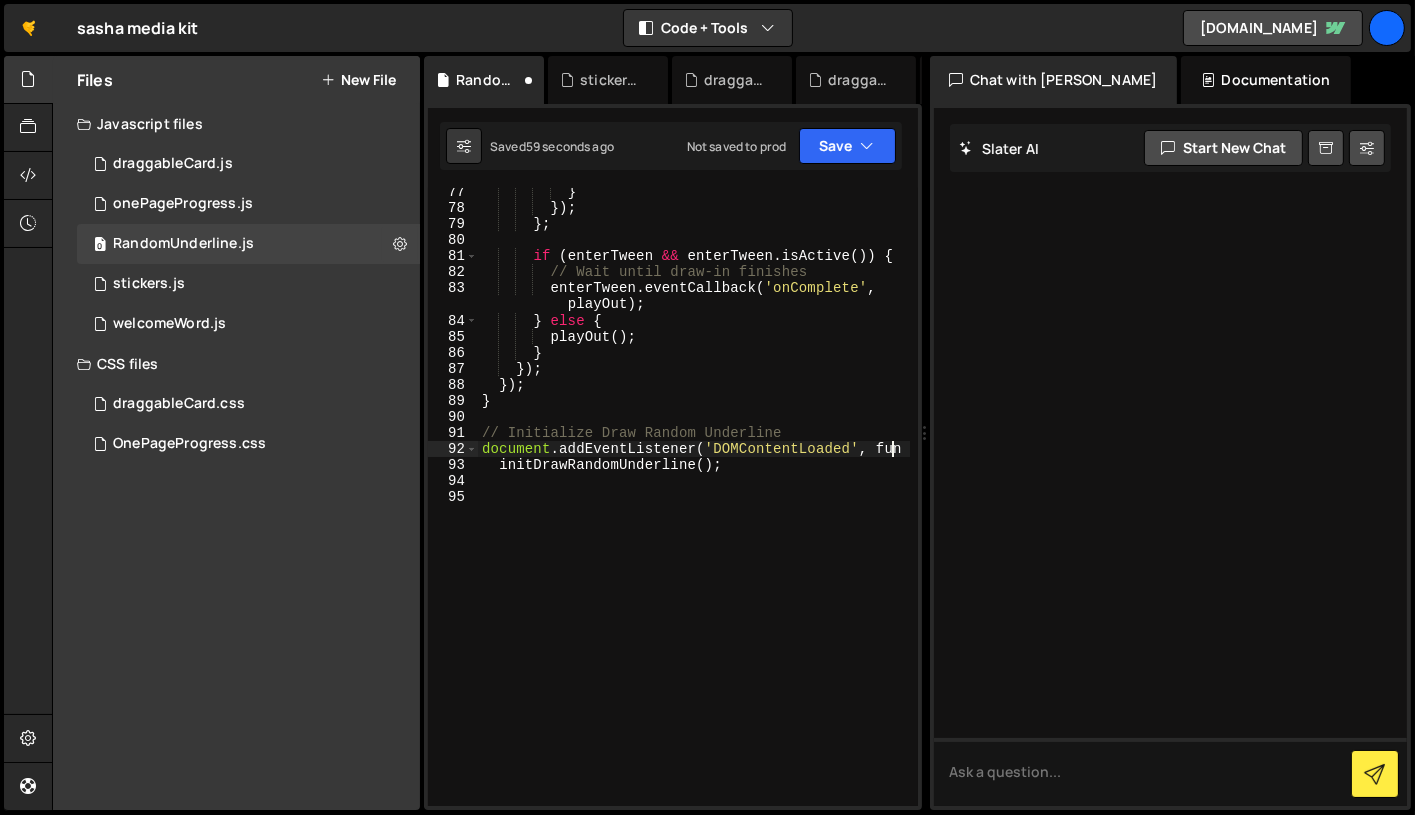 scroll, scrollTop: 2912, scrollLeft: 0, axis: vertical 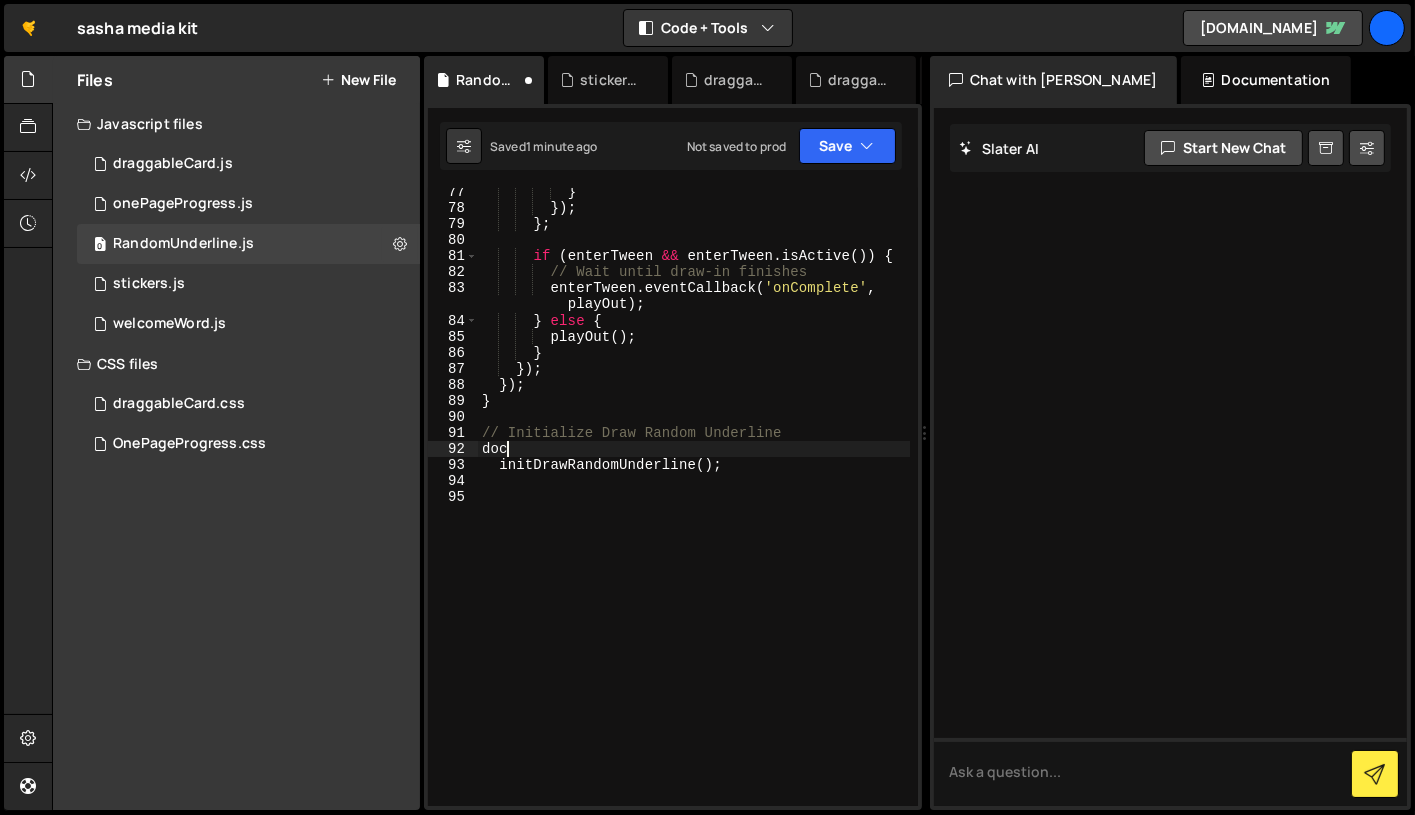 type on "d" 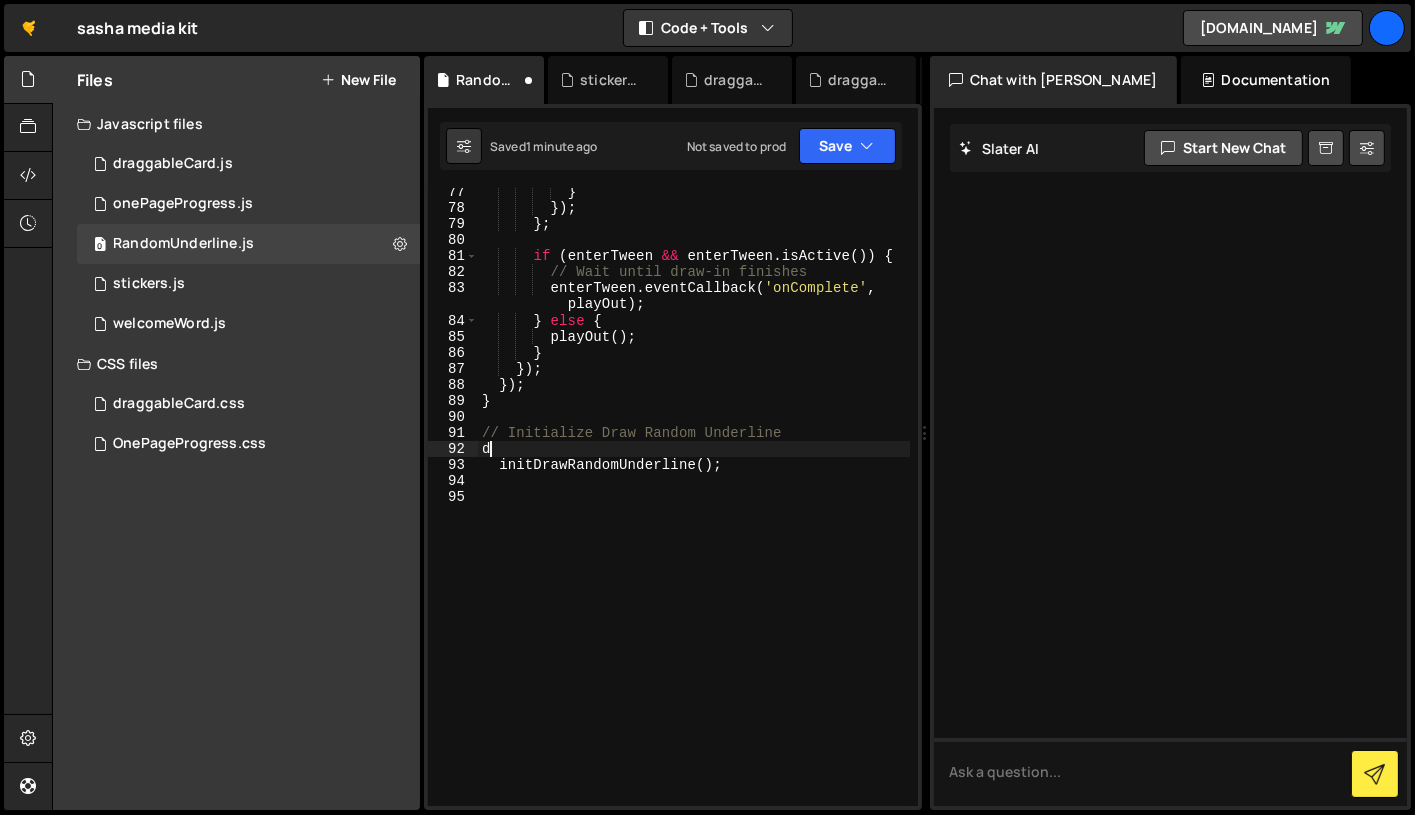 type 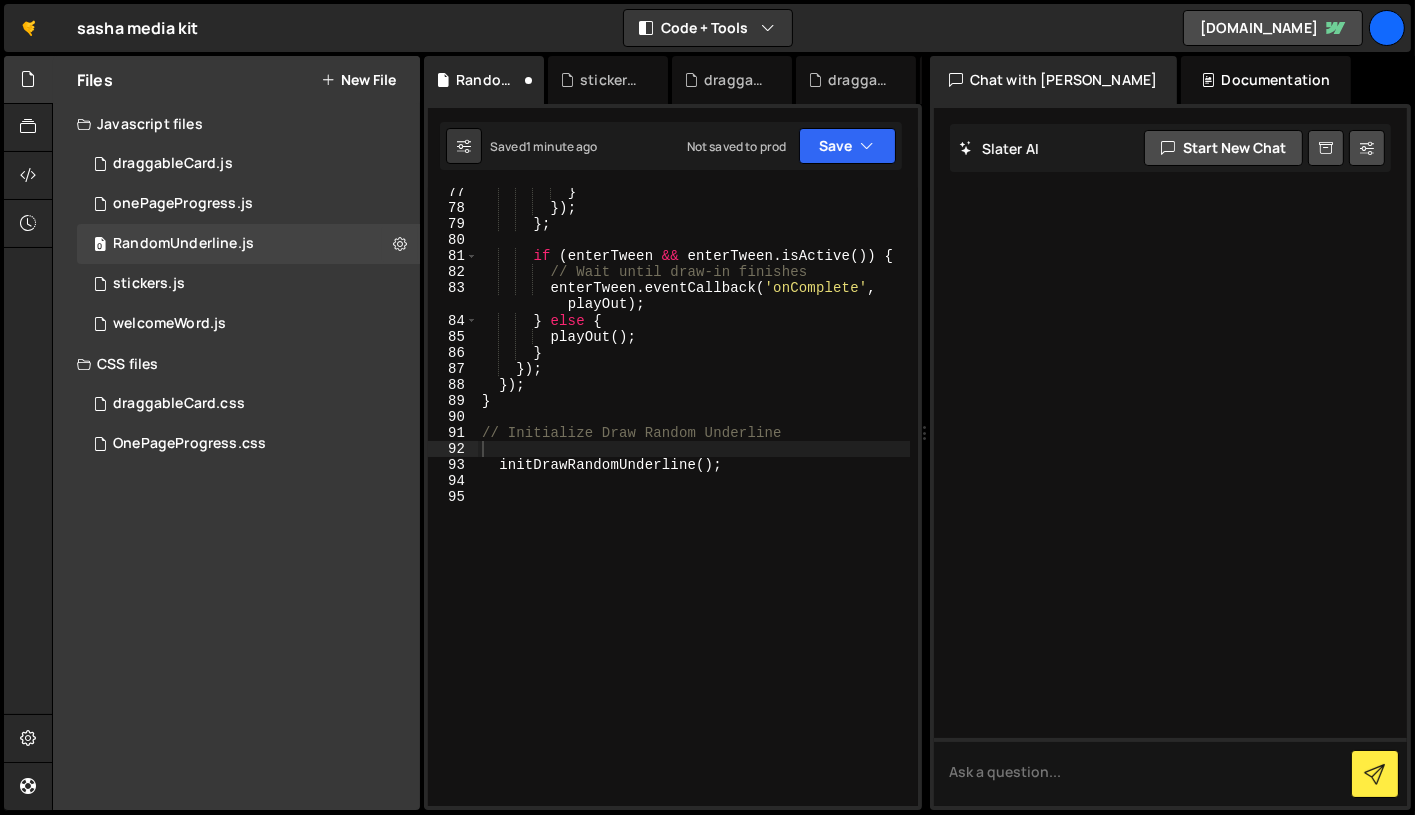click on "Saved  1 minute ago
Not saved to prod
Upgrade to Edit
Save
Save to Staging
S
Saved  1 minute ago  S Not saved to prod G" at bounding box center (671, 146) 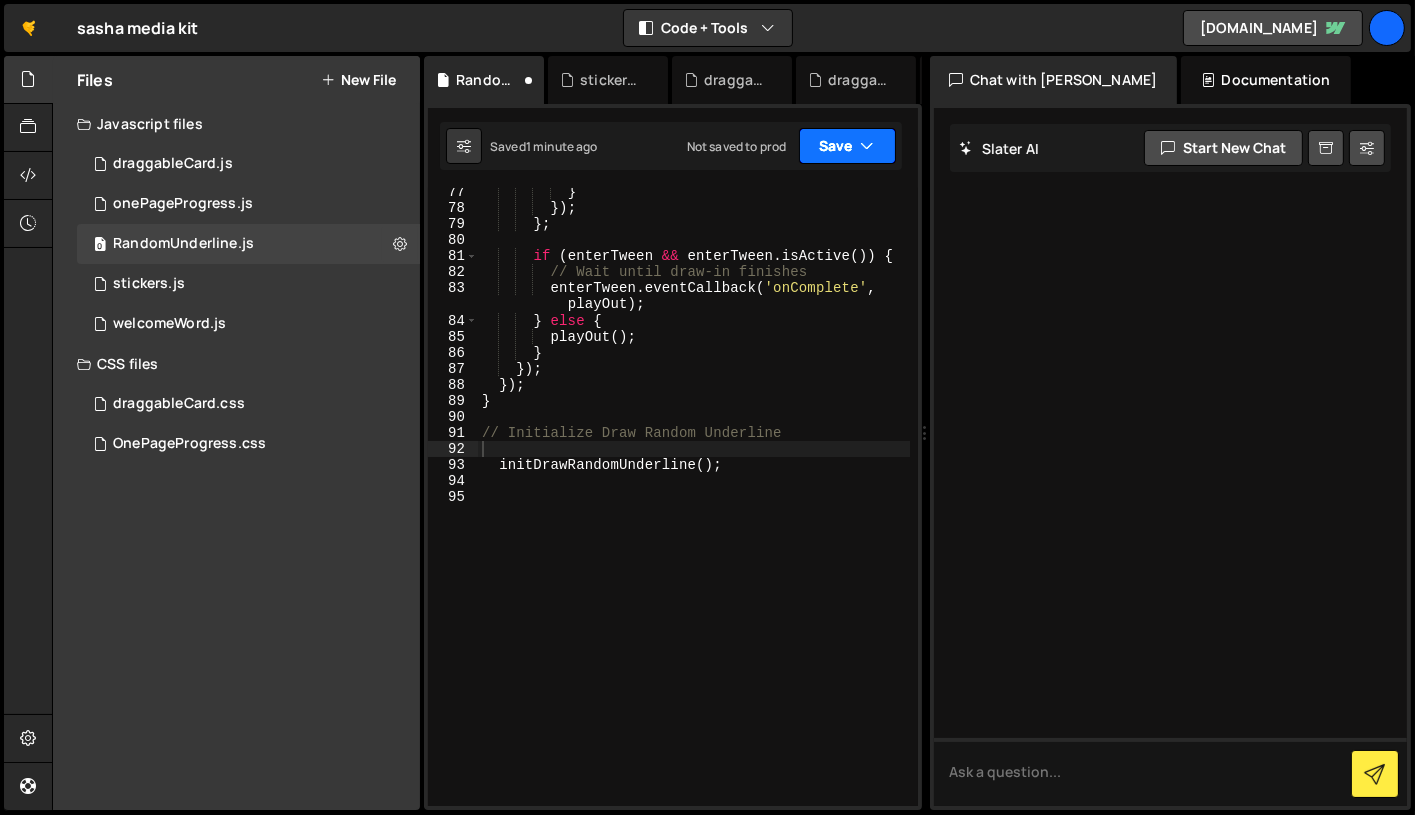 click on "Save" at bounding box center (847, 146) 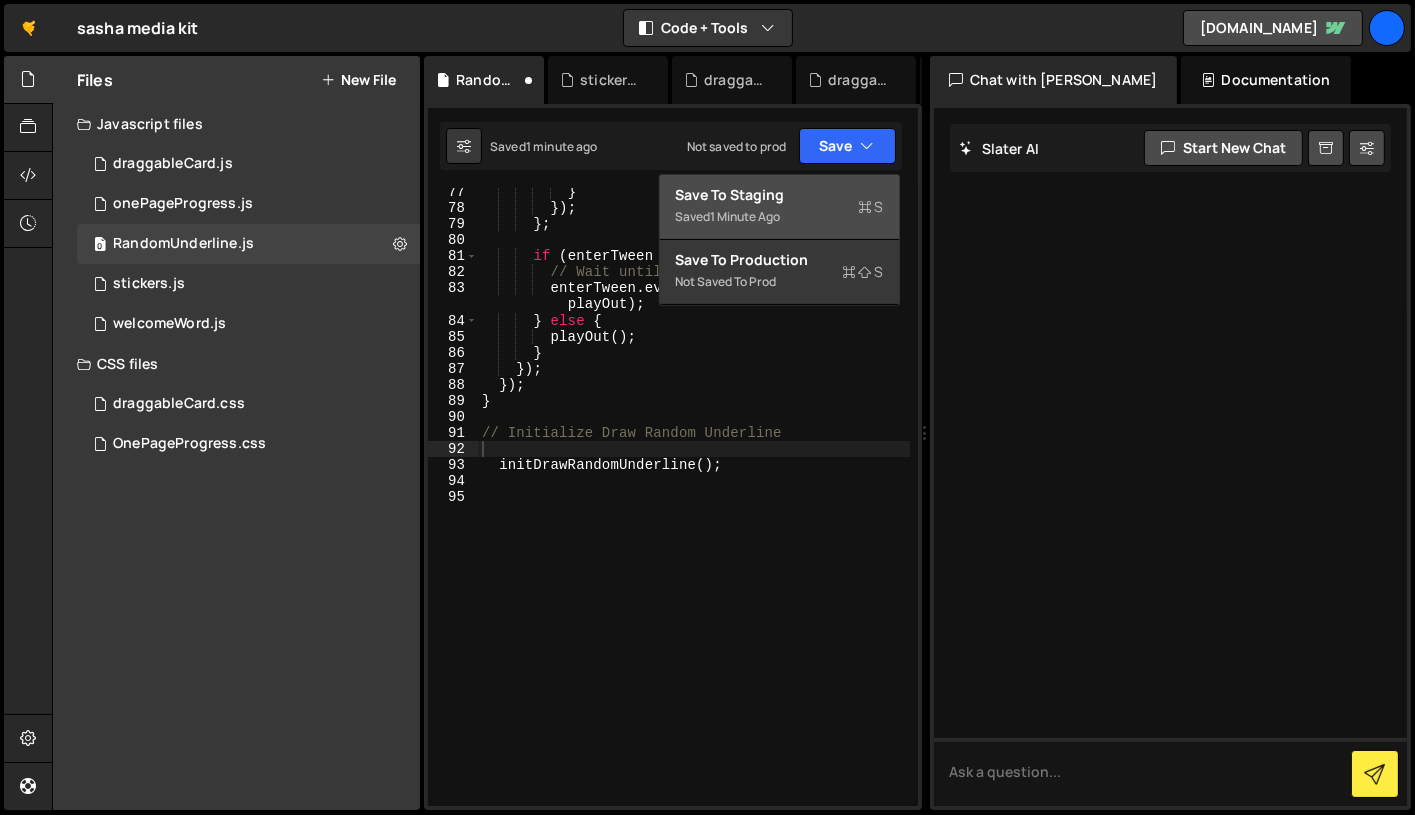 click on "Save to Staging
S" at bounding box center [779, 195] 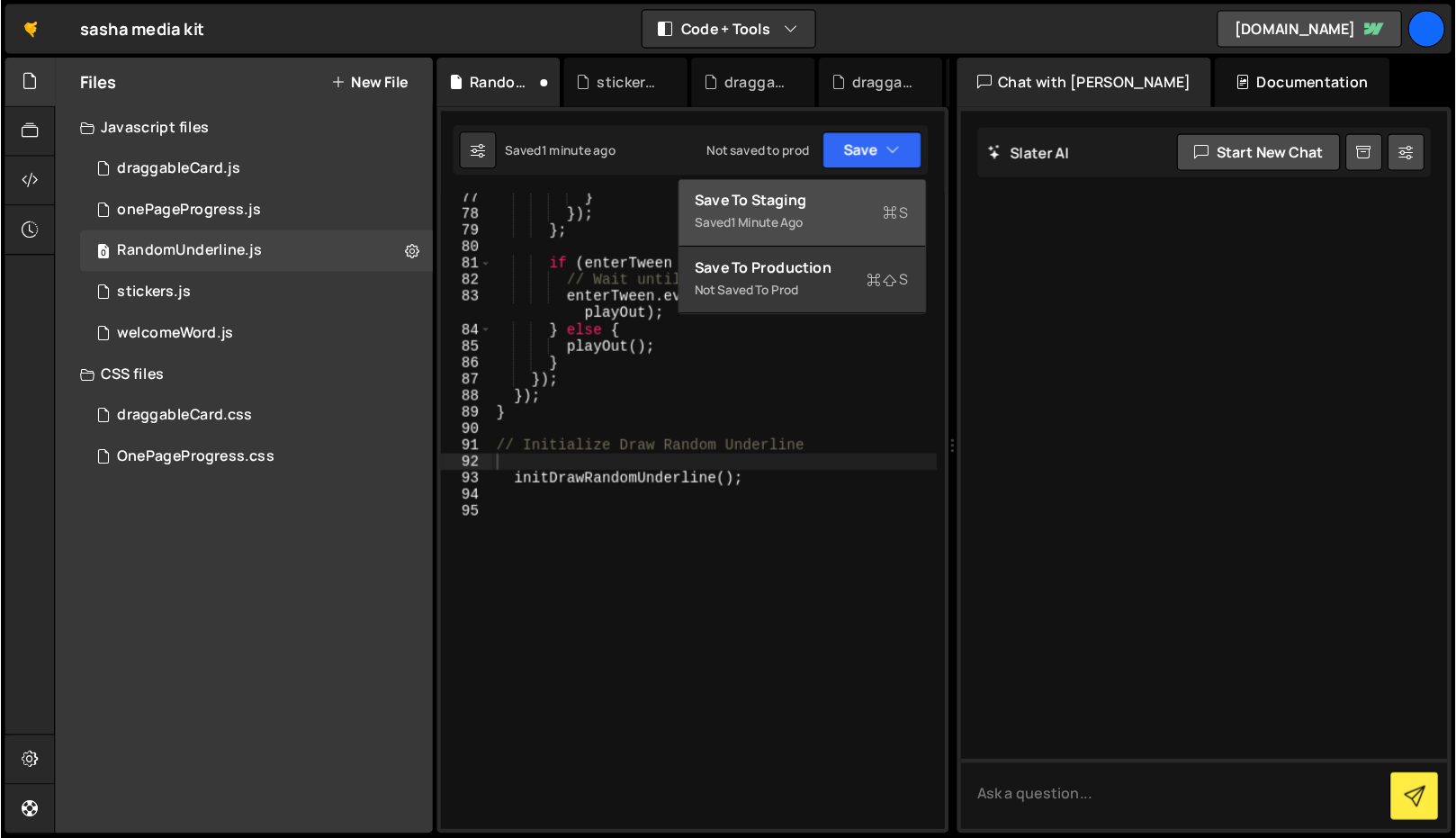 scroll, scrollTop: 2607, scrollLeft: 0, axis: vertical 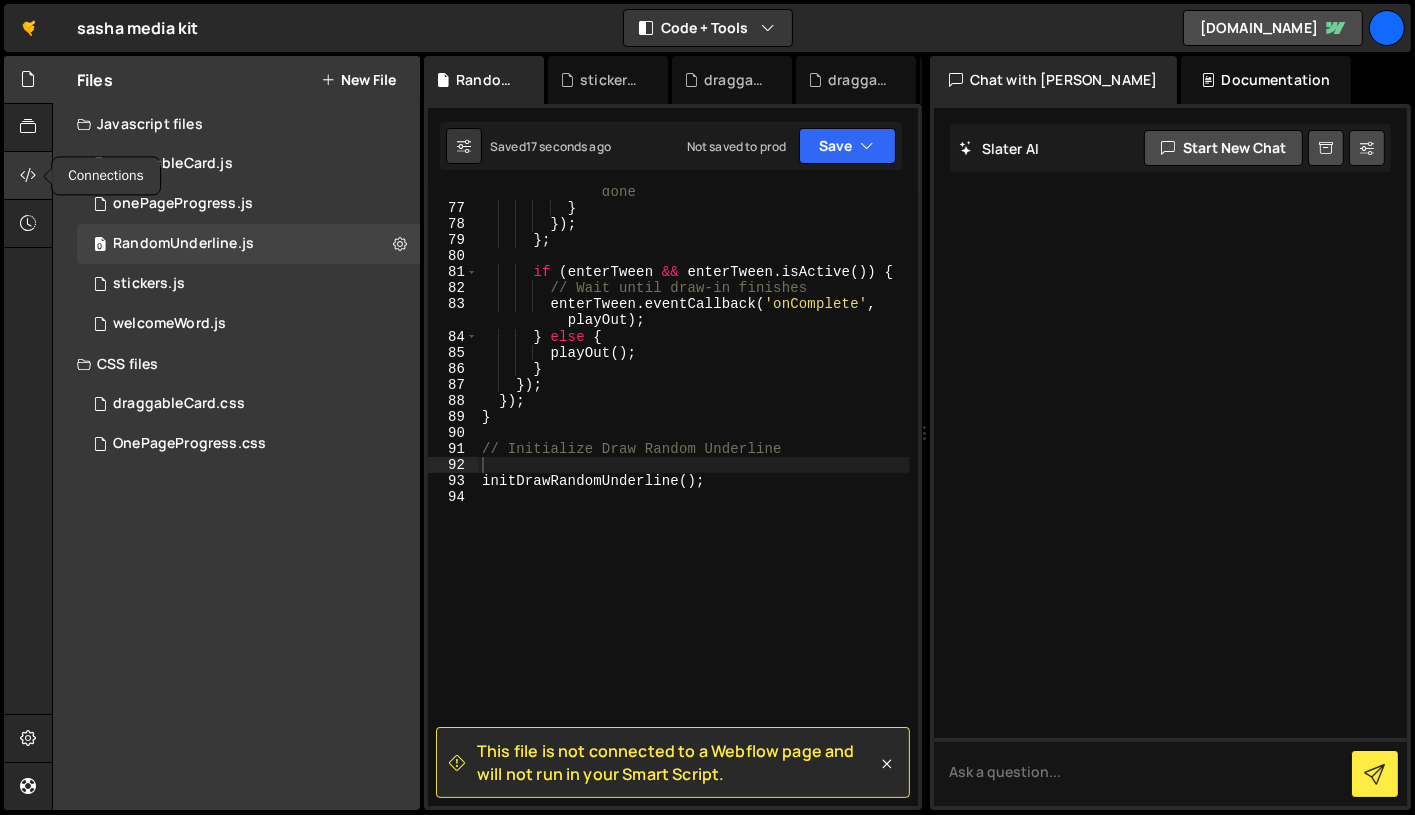 click at bounding box center (28, 175) 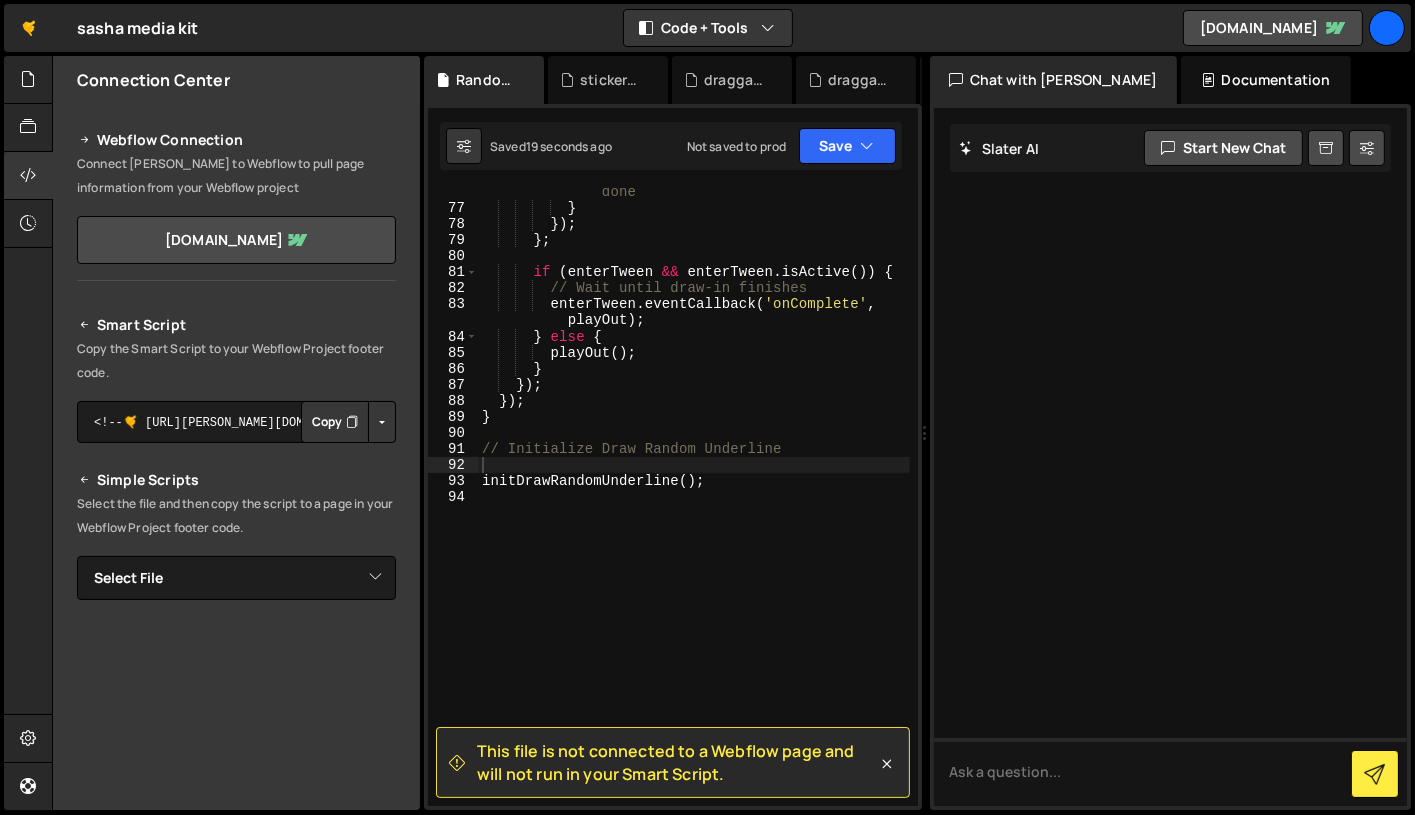 click at bounding box center [382, 422] 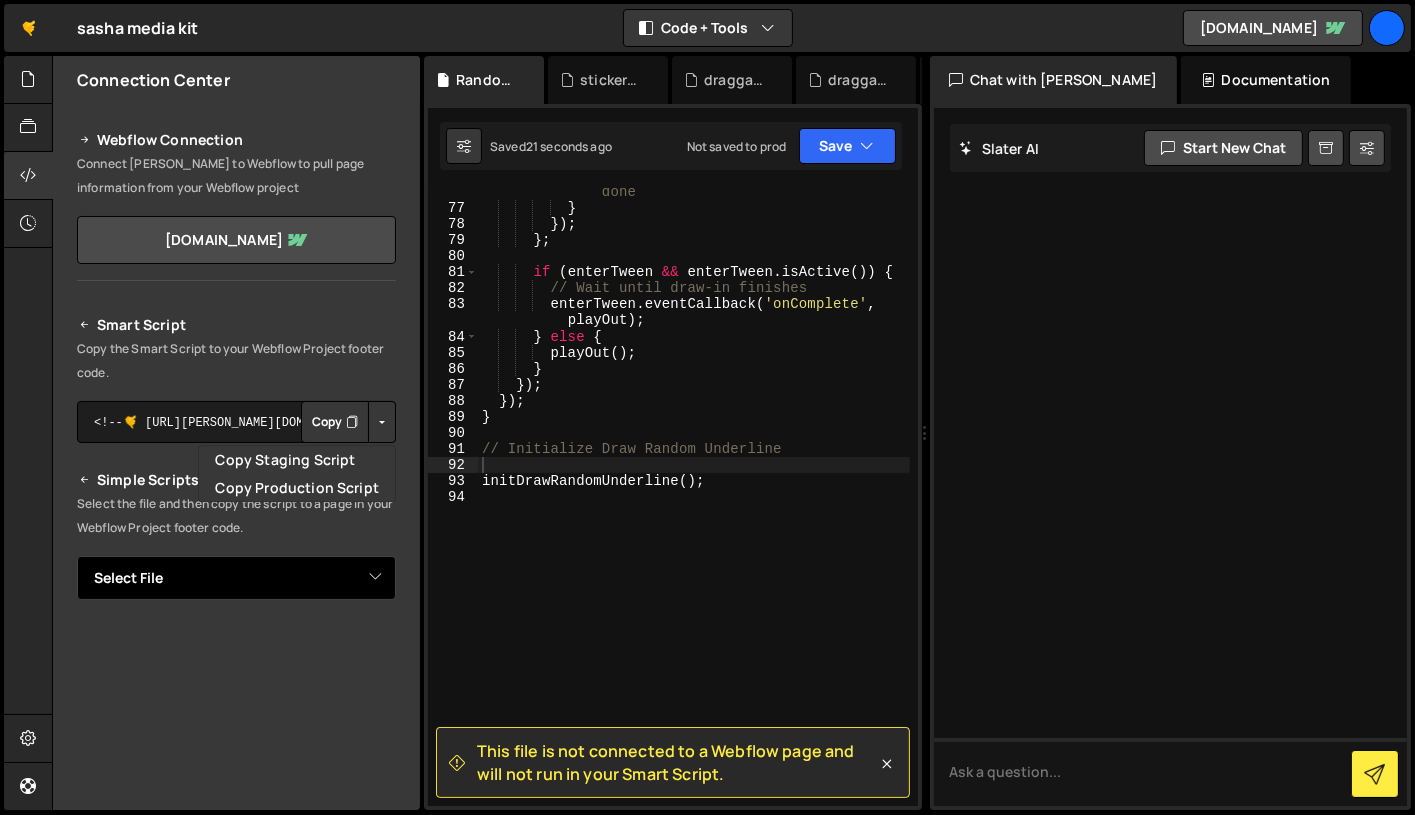 click on "Select File
draggableCard.js
onePageProgress.js
stickers.js
welcomeWord.js
draggableCard.css
OnePageProgress.css
stickers.css
RandomUnderline.js" at bounding box center [236, 578] 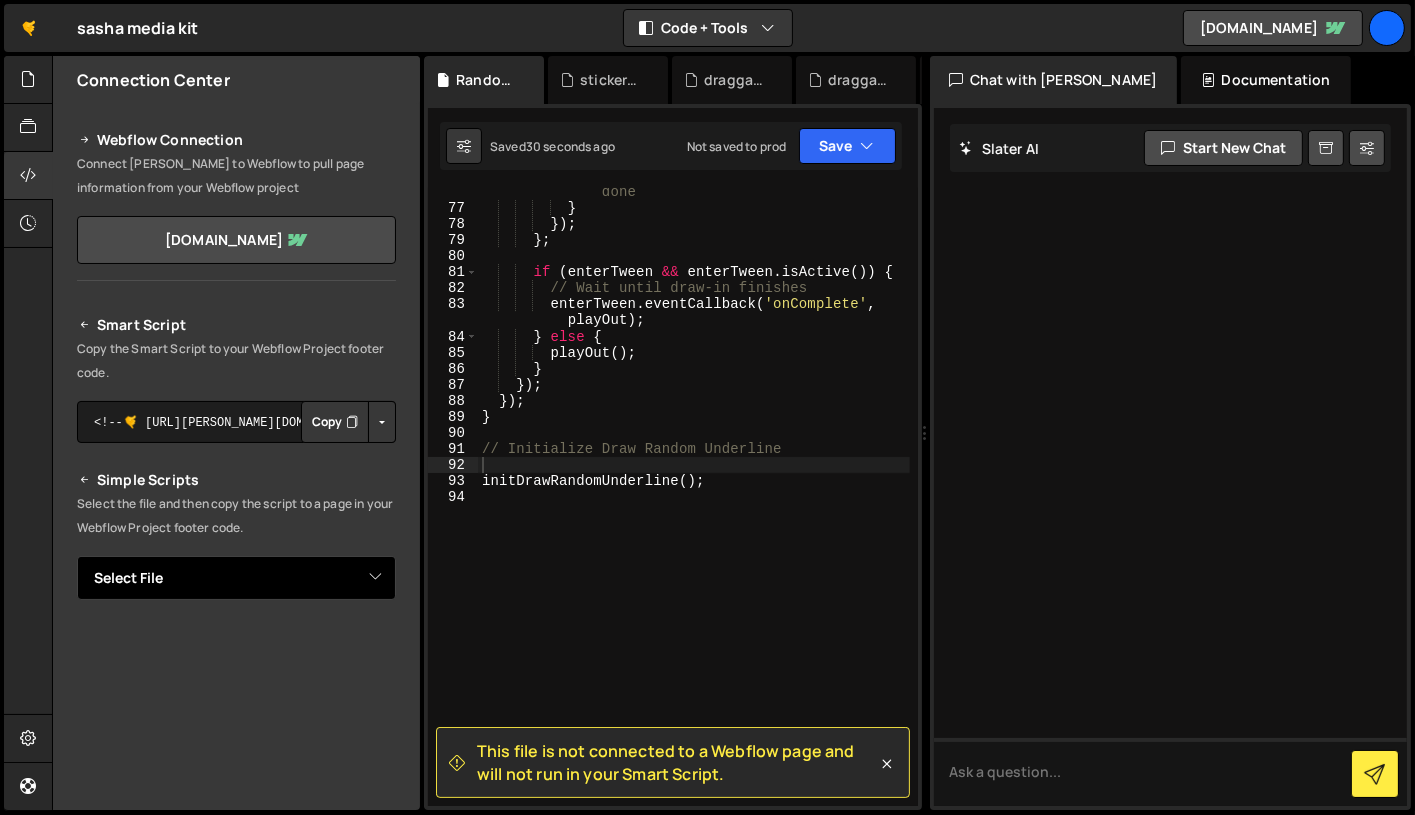 select on "43657" 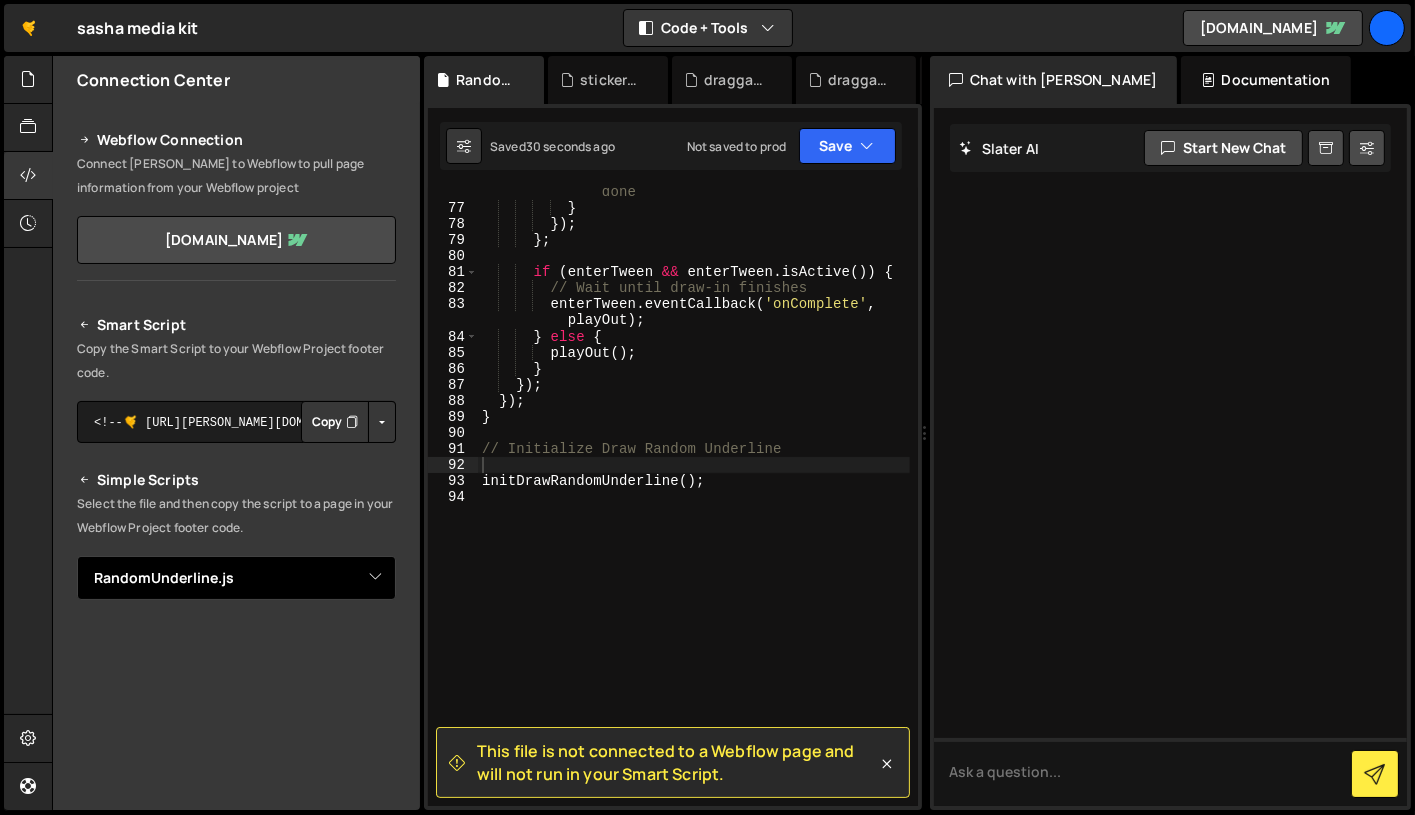 click on "Select File
draggableCard.js
onePageProgress.js
stickers.js
welcomeWord.js
draggableCard.css
OnePageProgress.css
stickers.css
RandomUnderline.js" at bounding box center [236, 578] 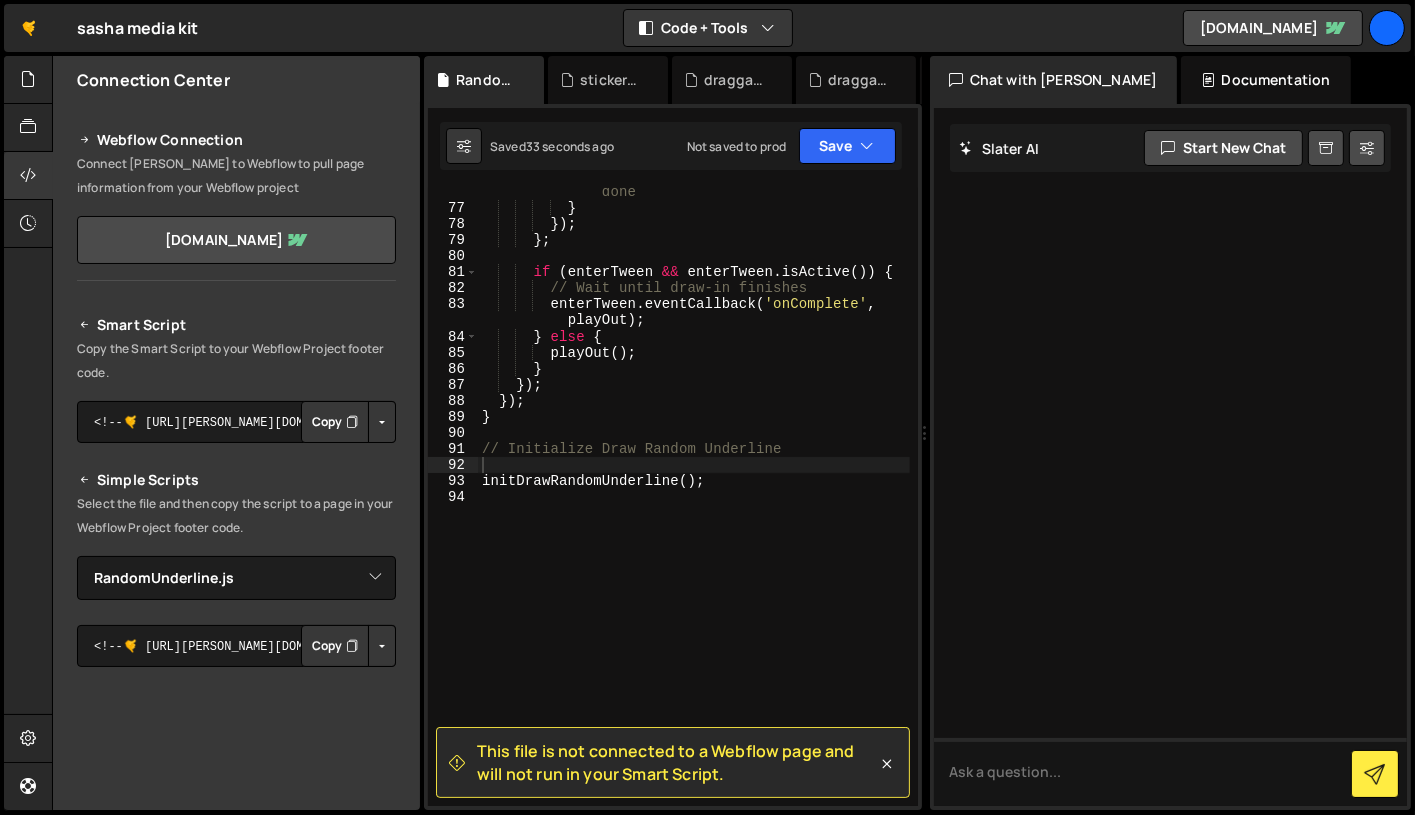 click at bounding box center [382, 646] 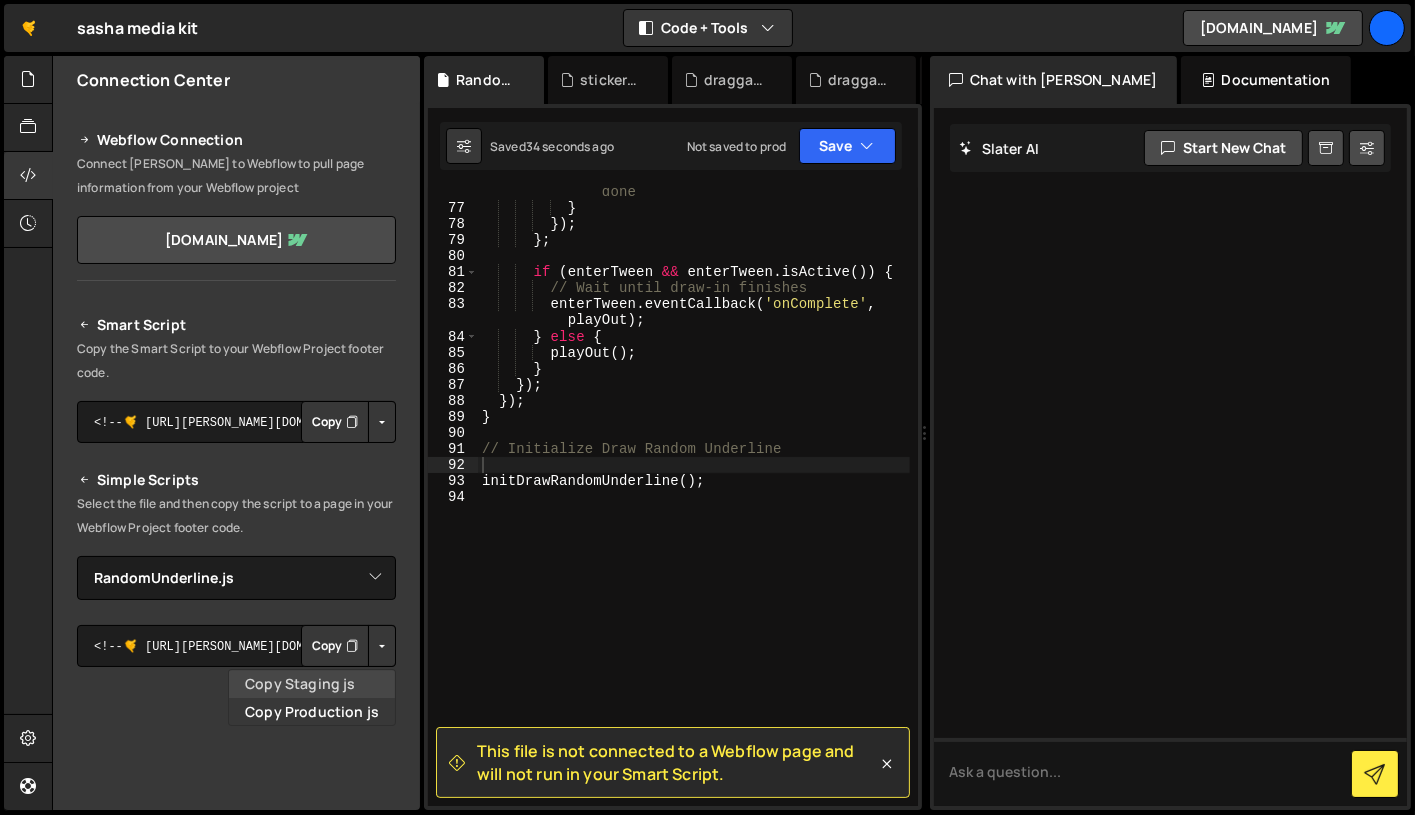click on "Copy Staging js" at bounding box center [312, 684] 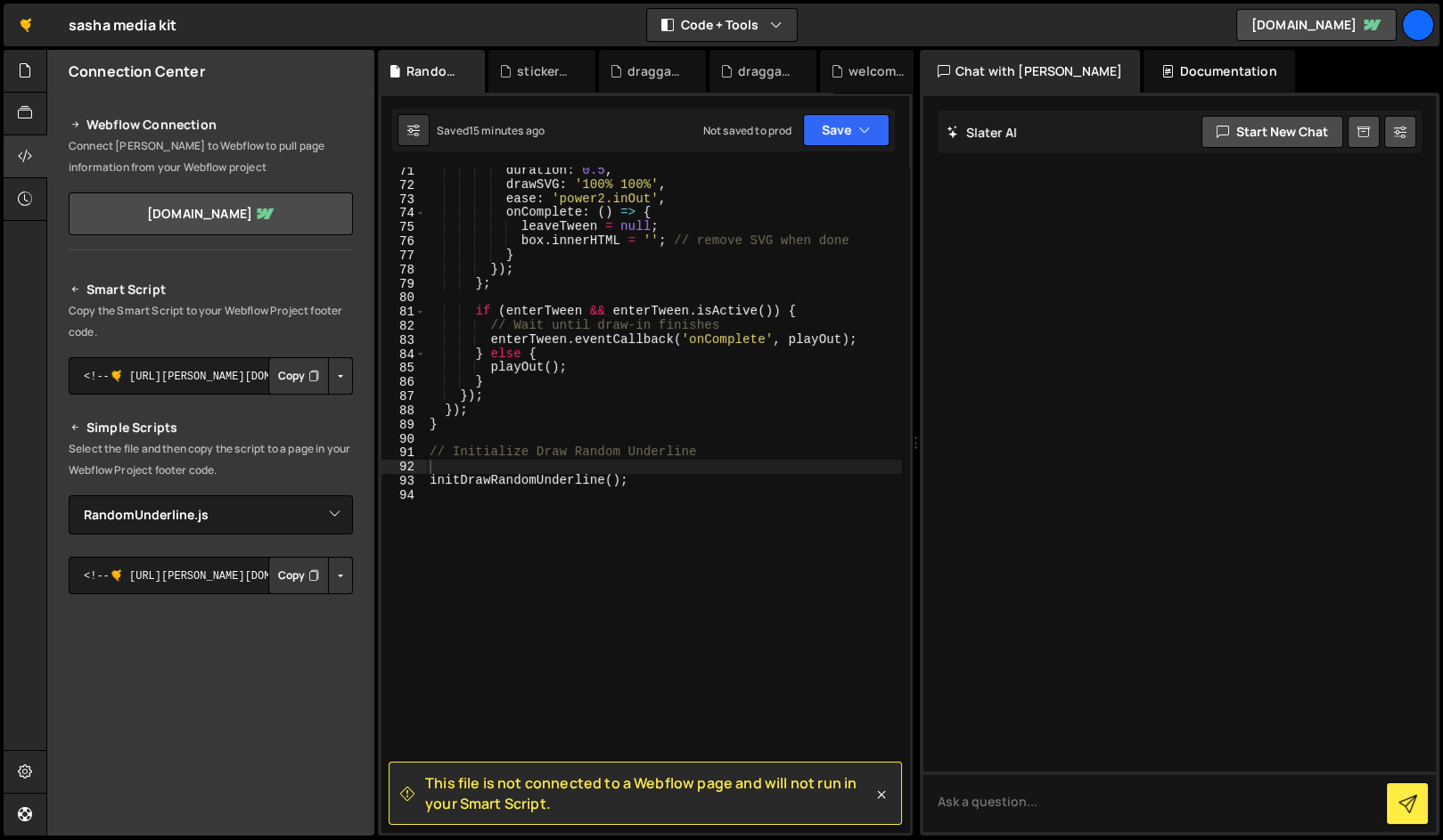 scroll, scrollTop: 2068, scrollLeft: 0, axis: vertical 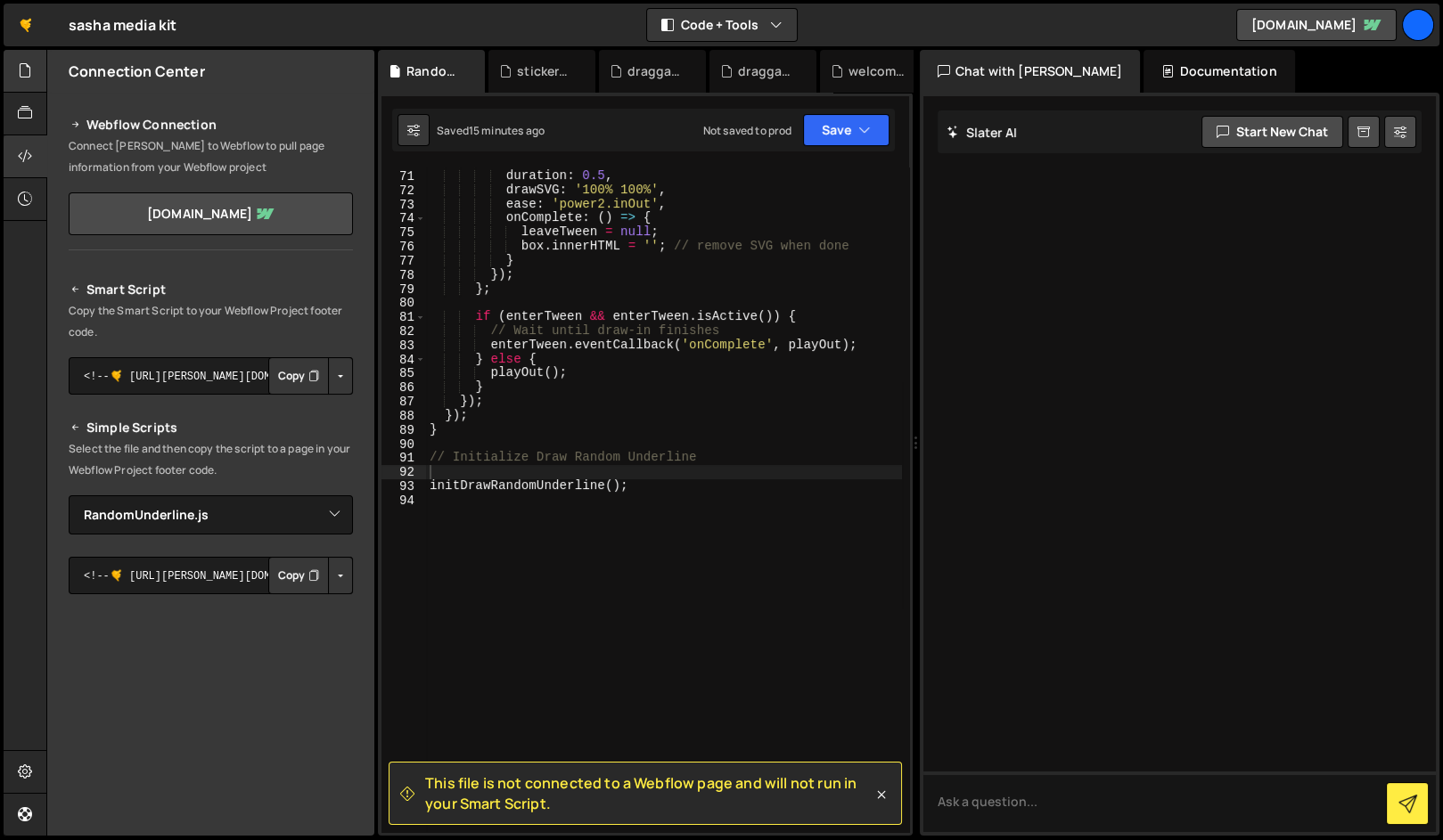 click at bounding box center (25, 71) 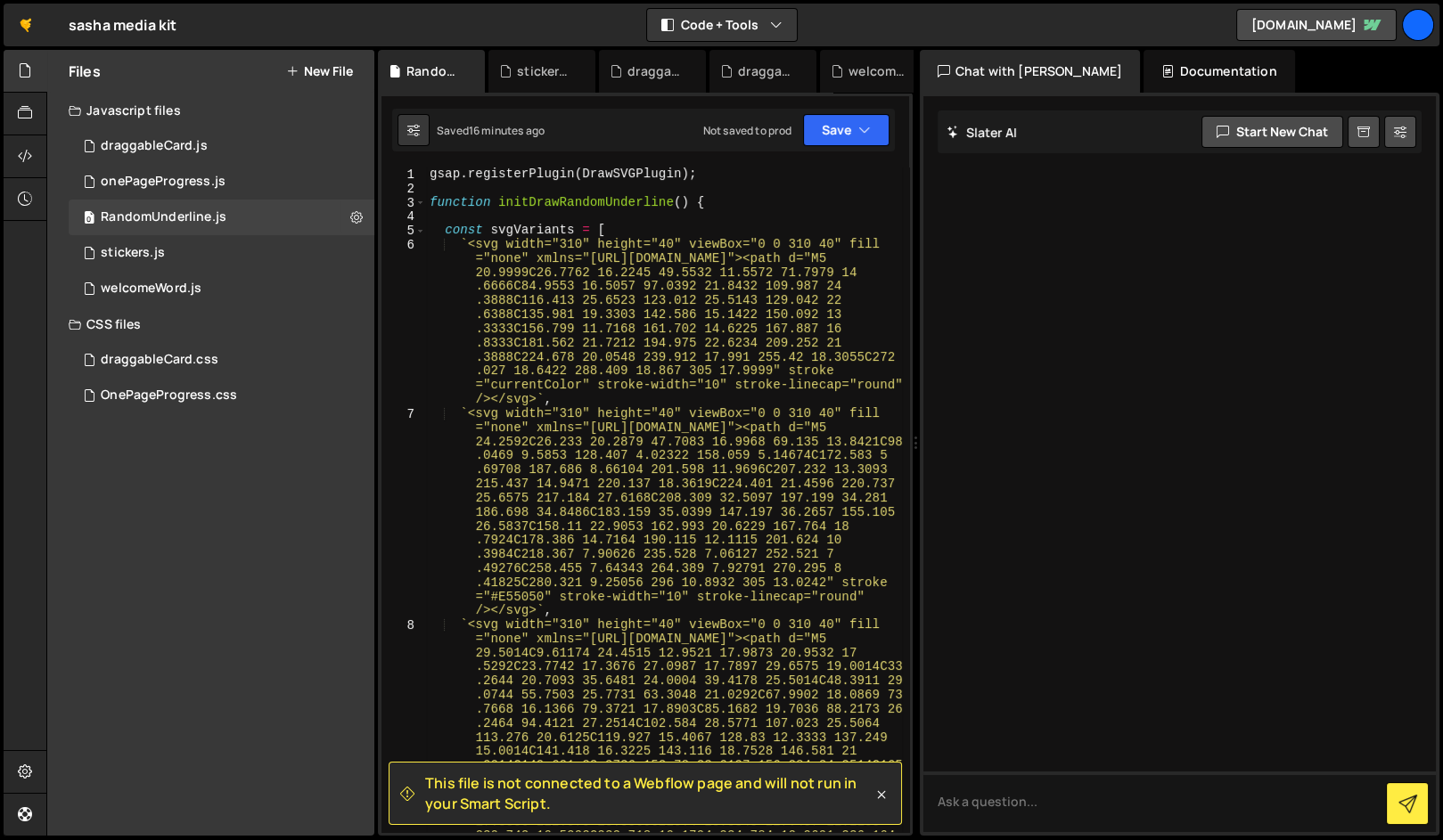 scroll, scrollTop: 0, scrollLeft: 0, axis: both 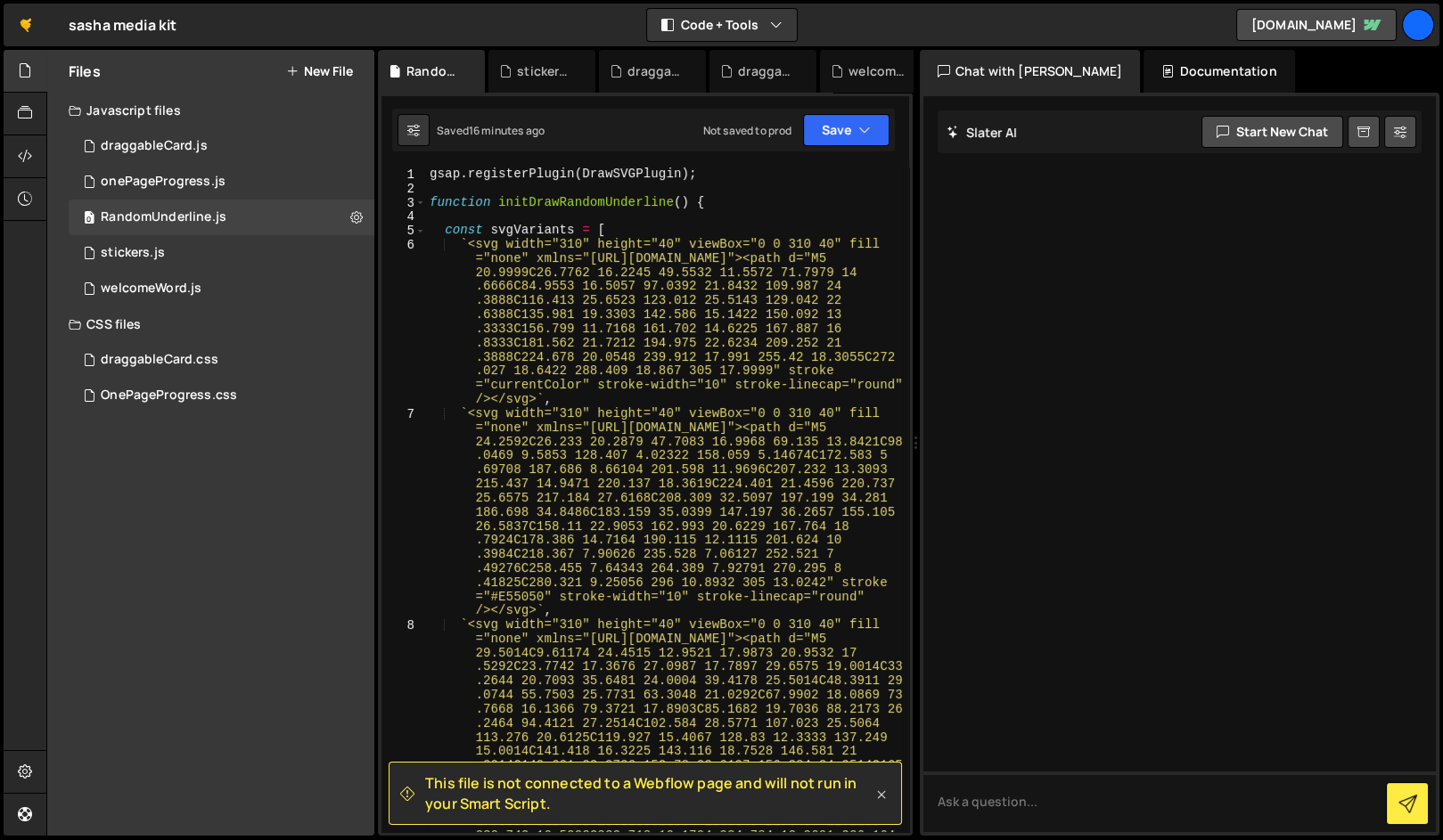 click 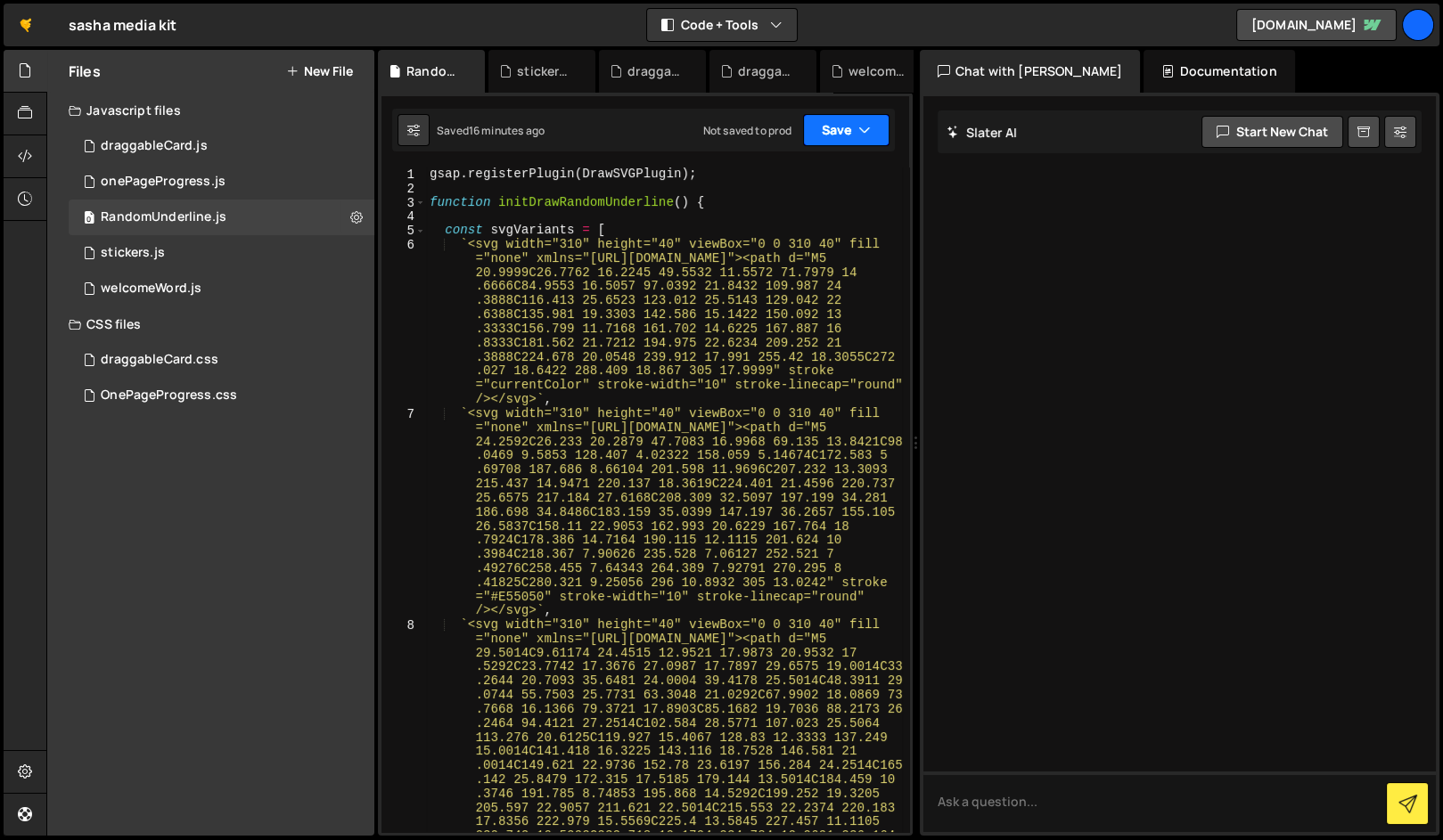 click on "Save" at bounding box center [846, 130] 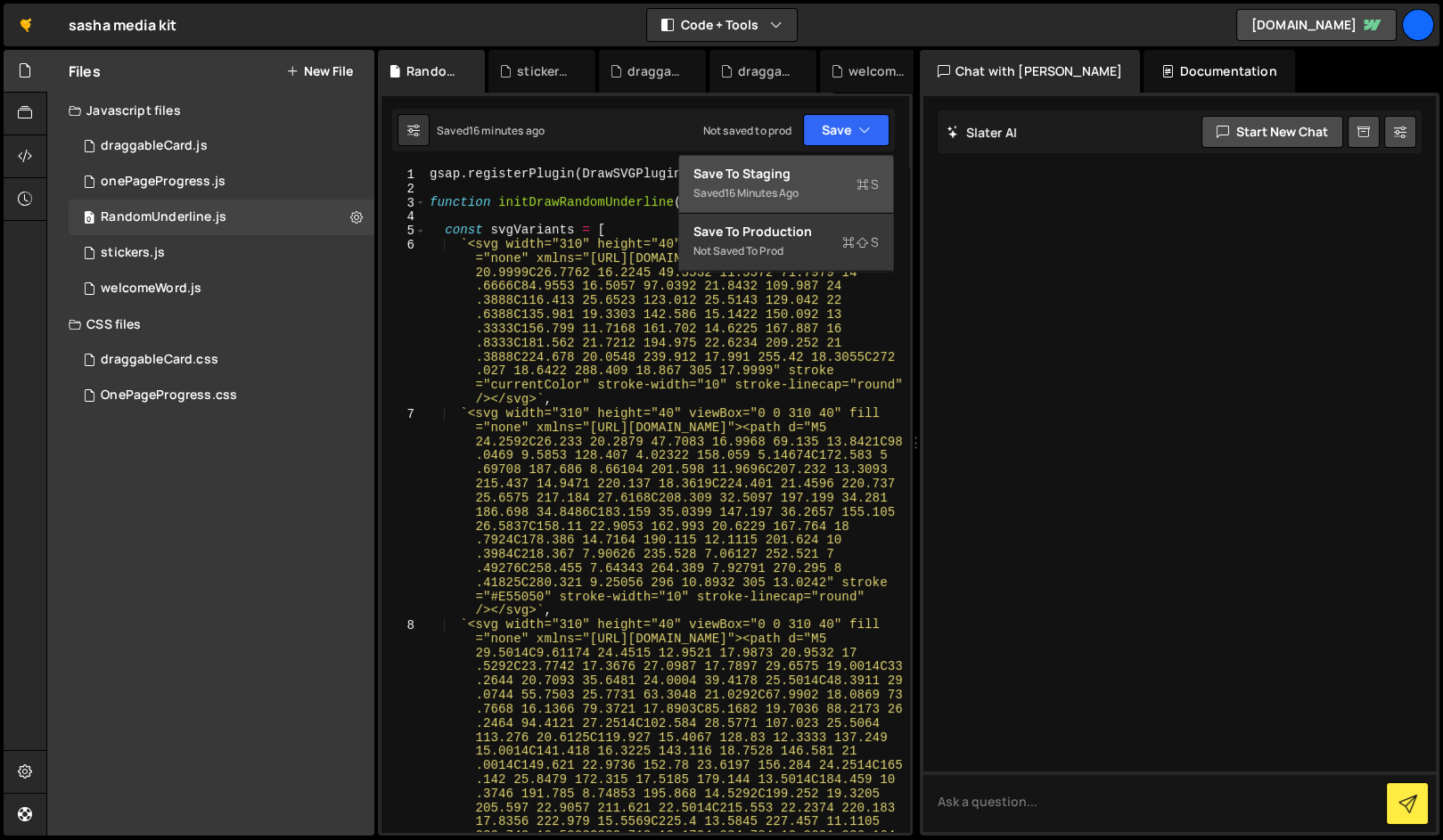 click on "Save to Staging
S" at bounding box center [786, 174] 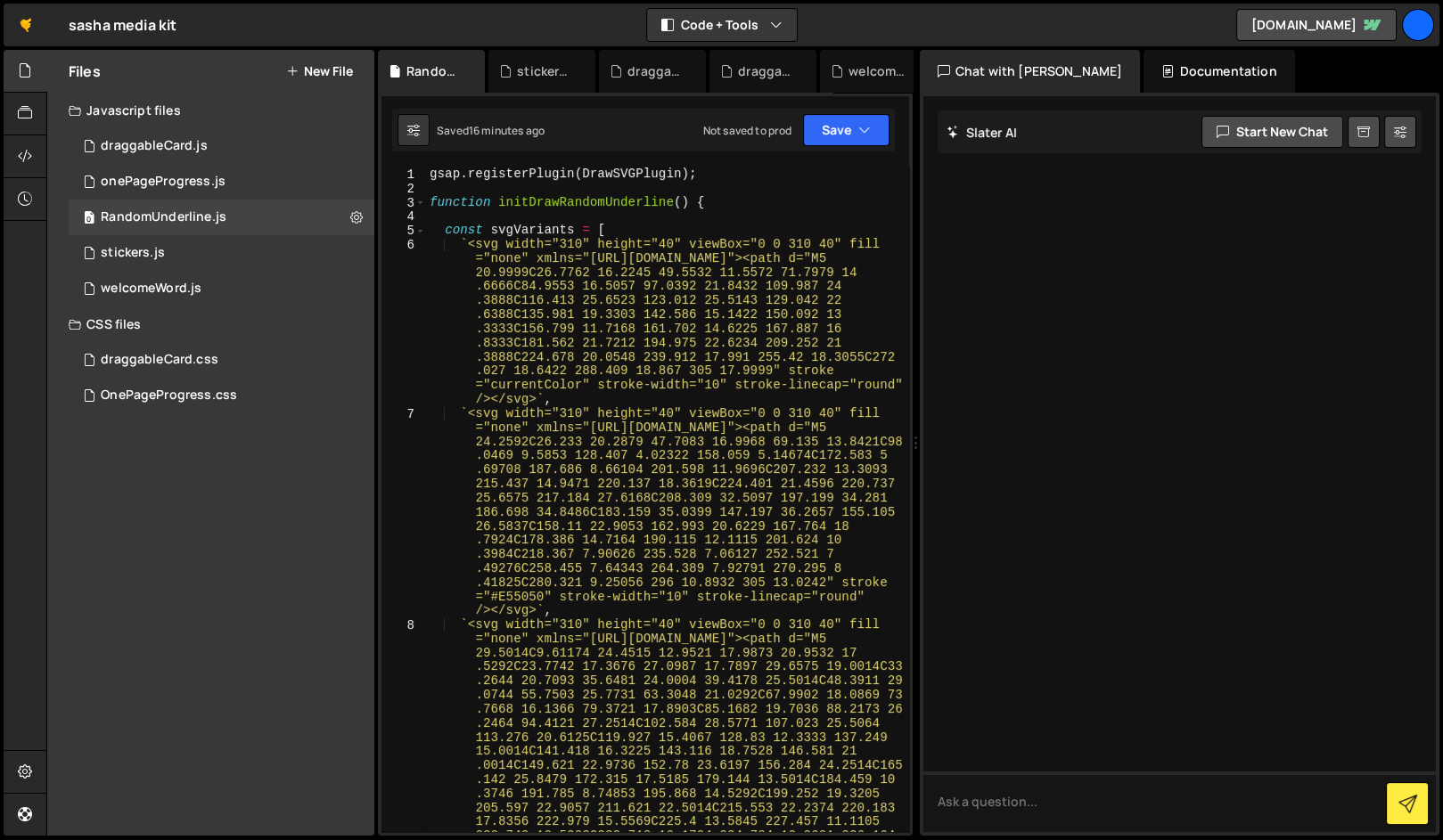 scroll, scrollTop: 0, scrollLeft: 0, axis: both 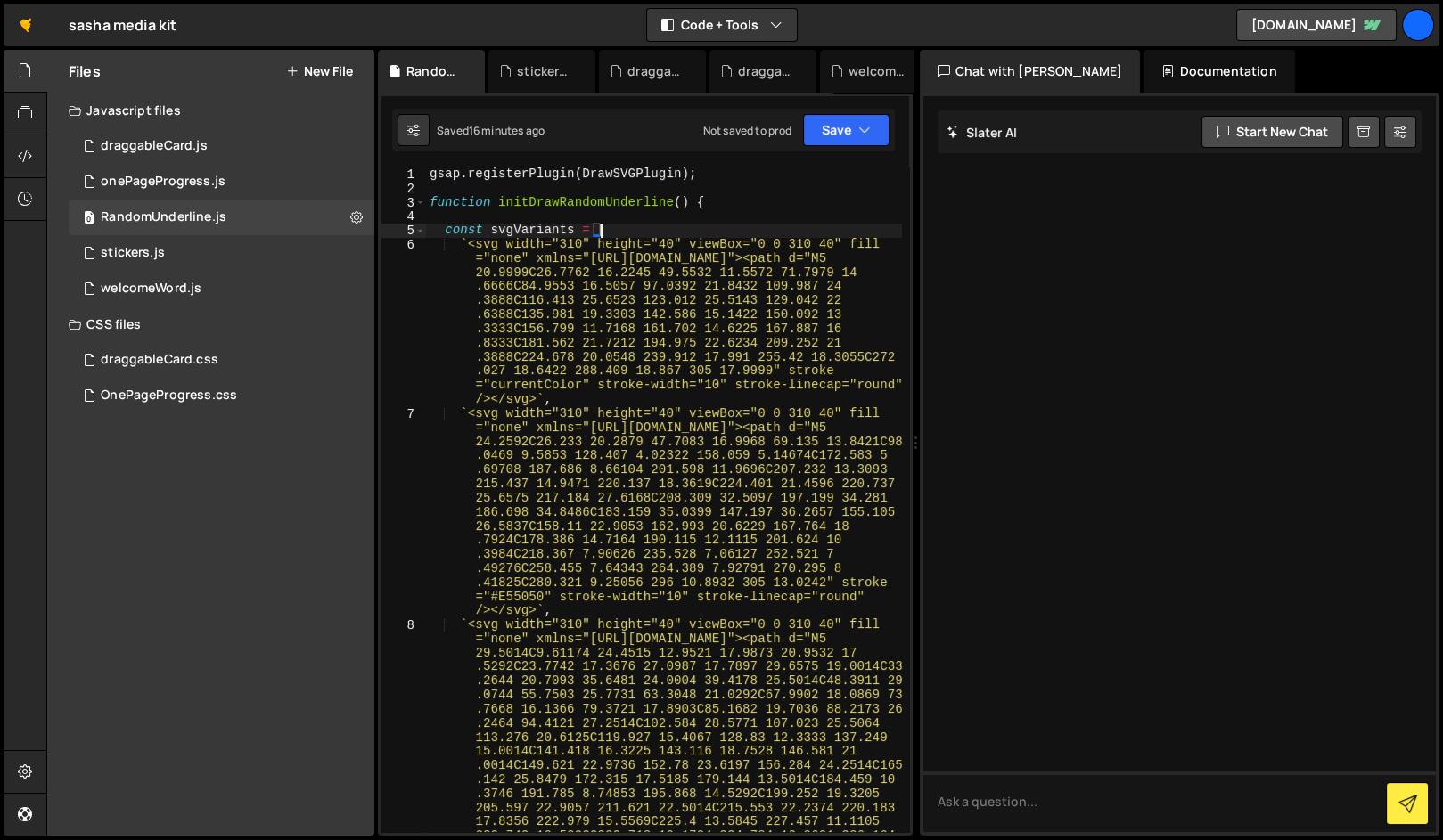 type on "initDrawRandomUnderline();" 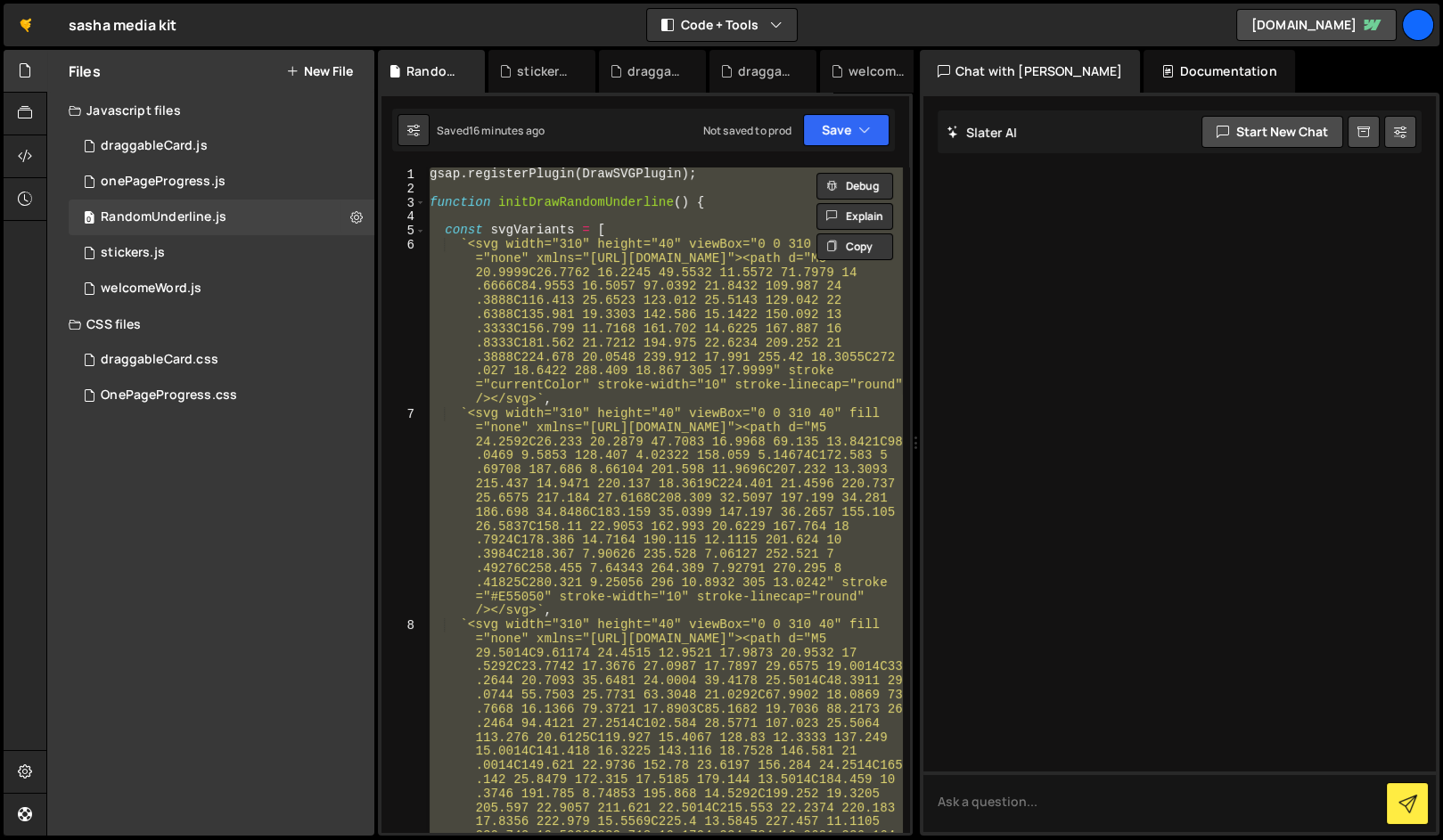 click on "gsap . registerPlugin ( DrawSVGPlugin ) ; function   initDrawRandomUnderline ( )   {    const   svgVariants   =   [       ` <svg width="310" height="40" viewBox="0 0 310 40" fill        ="none" xmlns="[URL][DOMAIN_NAME]"><path d="M5         20.9999C26.7762 16.2245 49.5532 11.5572 71.7979 14        .6666C84.9553 16.5057 97.0392 21.8432 109.987 24        .3888C116.413 25.6523 123.012 25.5143 129.042 22        .6388C135.981 19.3303 142.586 15.1422 150.092 13        .3333C156.799 11.7168 161.702 14.6225 167.887 16        .8333C181.562 21.7212 194.975 22.6234 209.252 21        .3888C224.678 20.0548 239.912 17.991 255.42 18.3055C272        .027 18.6422 288.409 18.867 305 17.9999" stroke        ="currentColor" stroke-width="10" stroke-linecap="round"        /></svg> ` ,       ` <svg width="310" height="40" viewBox="0 0 310 40" fill        ="none" xmlns="[URL][DOMAIN_NAME]"><path d="M5                       ` , `" at bounding box center [664, 500] 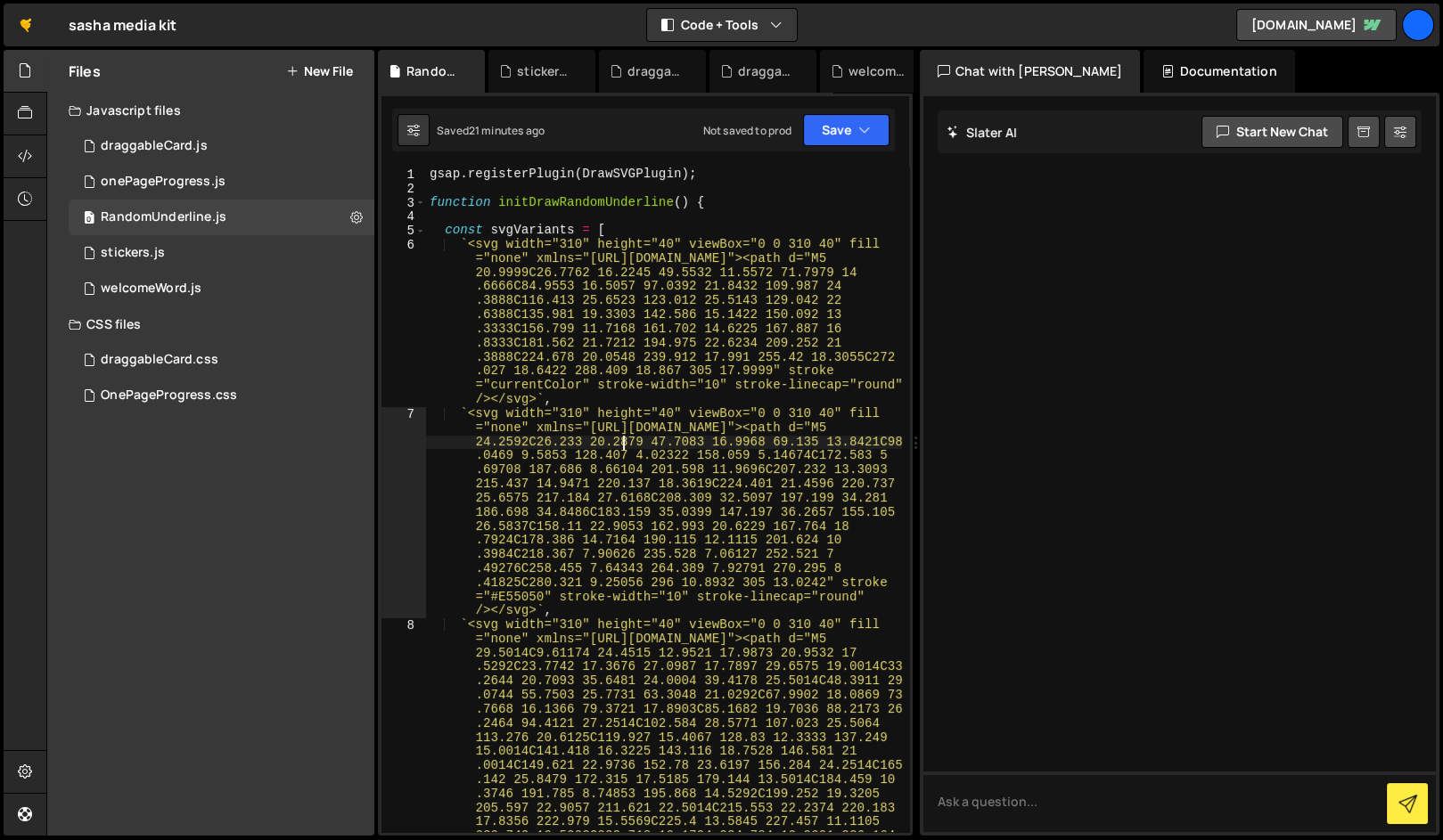 click on "gsap . registerPlugin ( DrawSVGPlugin ) ; function   initDrawRandomUnderline ( )   {    const   svgVariants   =   [       ` <svg width="310" height="40" viewBox="0 0 310 40" fill        ="none" xmlns="[URL][DOMAIN_NAME]"><path d="M5         20.9999C26.7762 16.2245 49.5532 11.5572 71.7979 14        .6666C84.9553 16.5057 97.0392 21.8432 109.987 24        .3888C116.413 25.6523 123.012 25.5143 129.042 22        .6388C135.981 19.3303 142.586 15.1422 150.092 13        .3333C156.799 11.7168 161.702 14.6225 167.887 16        .8333C181.562 21.7212 194.975 22.6234 209.252 21        .3888C224.678 20.0548 239.912 17.991 255.42 18.3055C272        .027 18.6422 288.409 18.867 305 17.9999" stroke        ="currentColor" stroke-width="10" stroke-linecap="round"        /></svg> ` ,       ` <svg width="310" height="40" viewBox="0 0 310 40" fill        ="none" xmlns="[URL][DOMAIN_NAME]"><path d="M5                       ` , `" at bounding box center (664, 669) 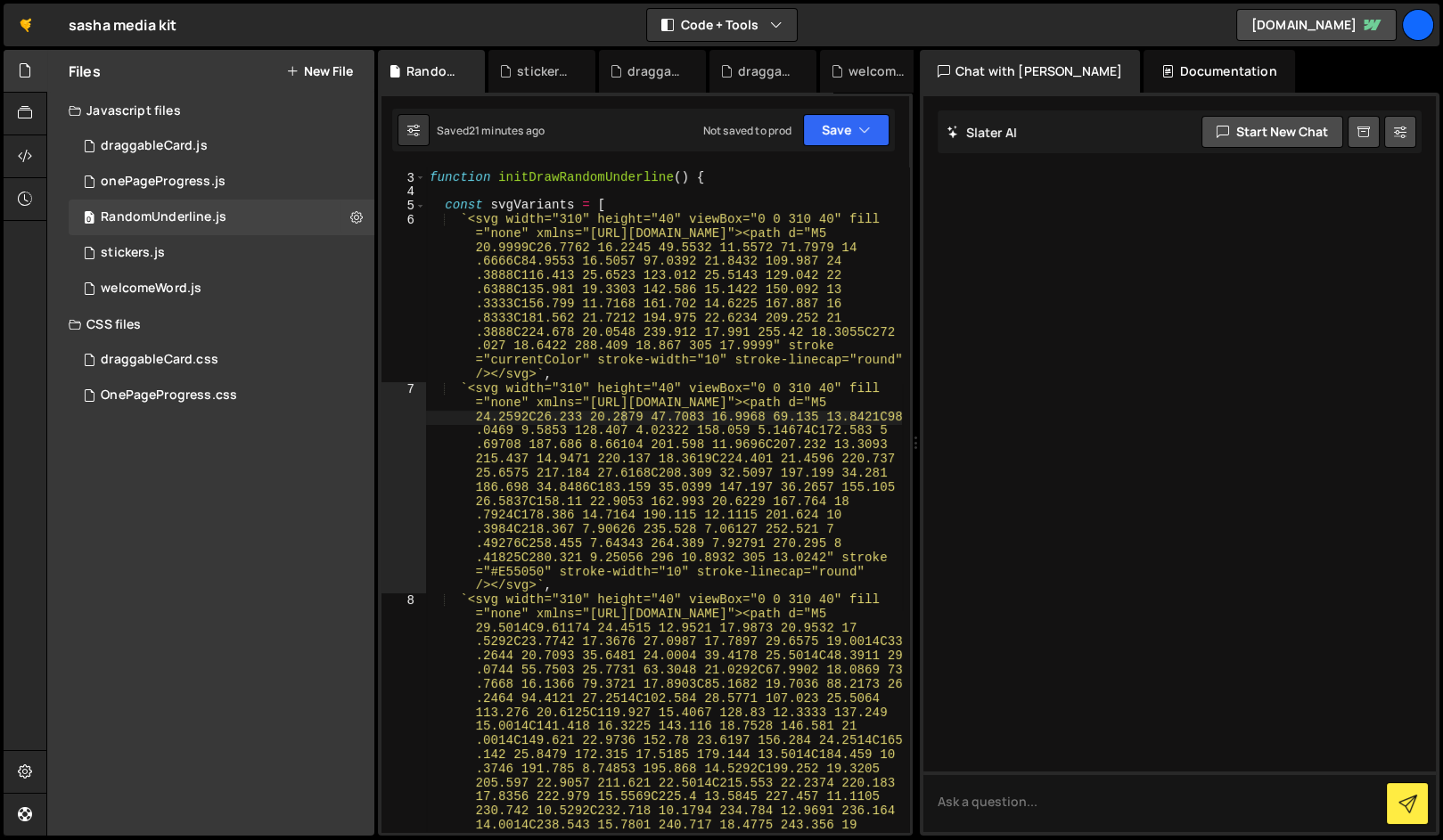 scroll, scrollTop: 0, scrollLeft: 0, axis: both 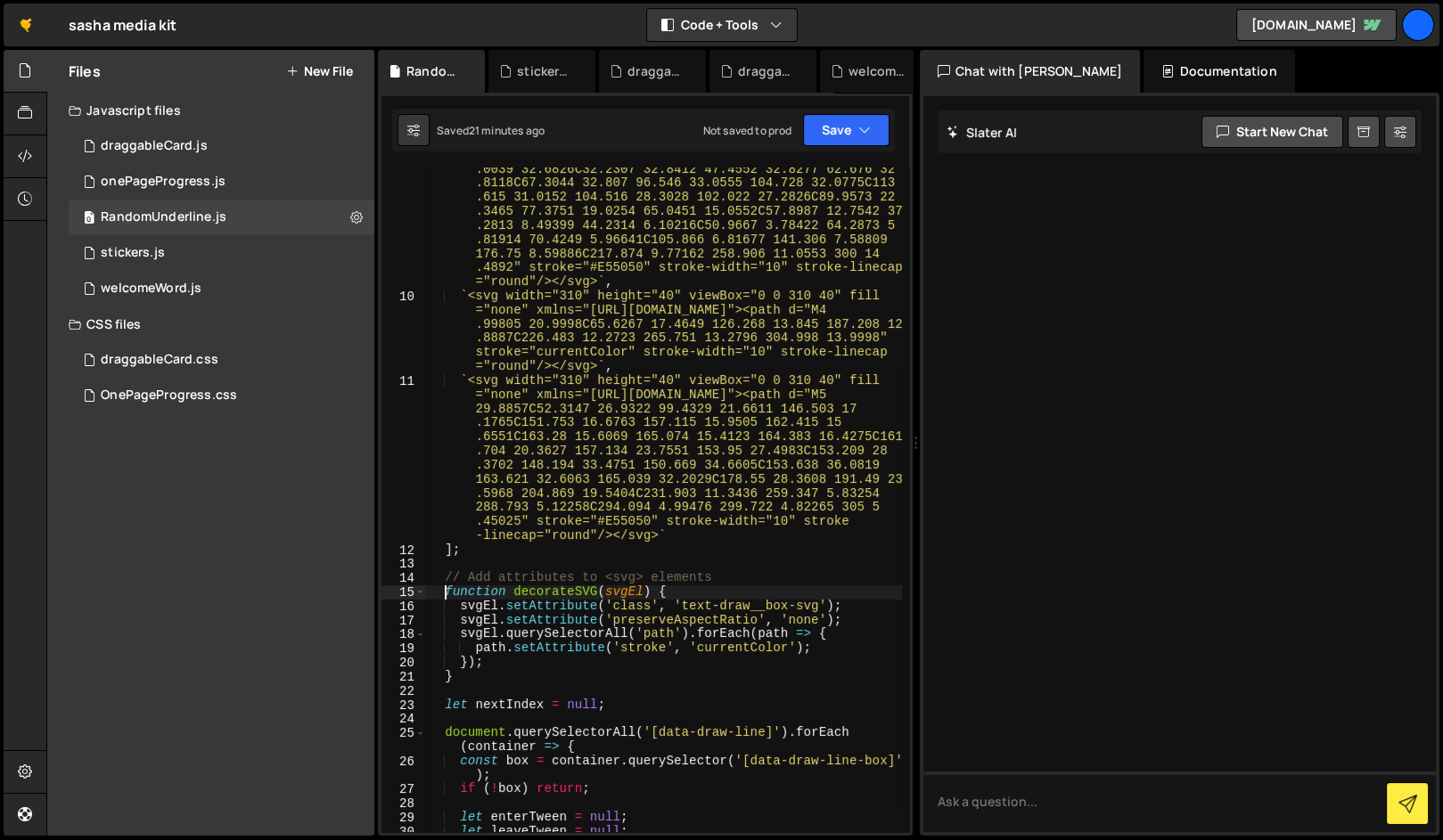 drag, startPoint x: 442, startPoint y: 590, endPoint x: 661, endPoint y: 853, distance: 342.2426 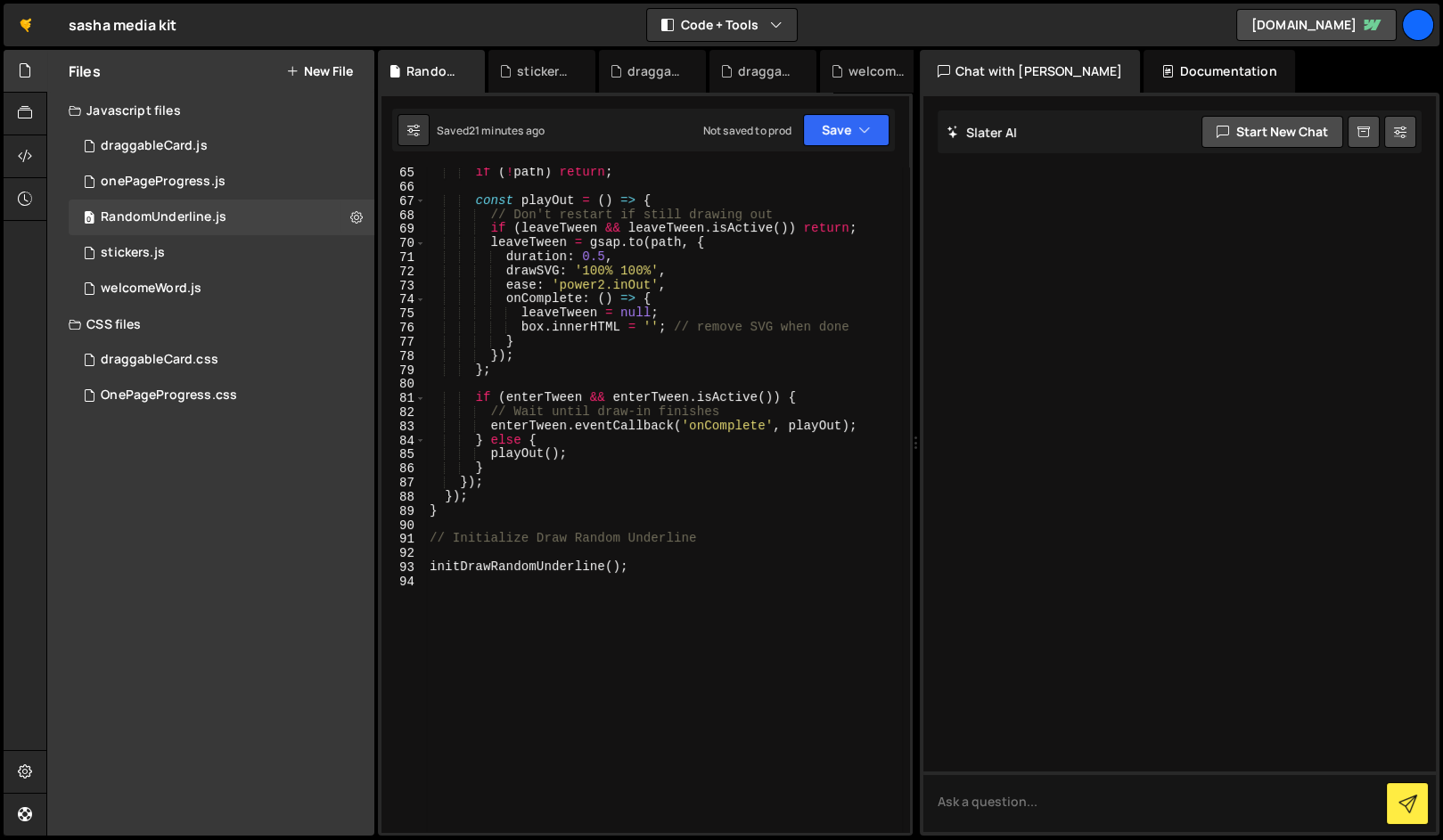 scroll, scrollTop: 1988, scrollLeft: 0, axis: vertical 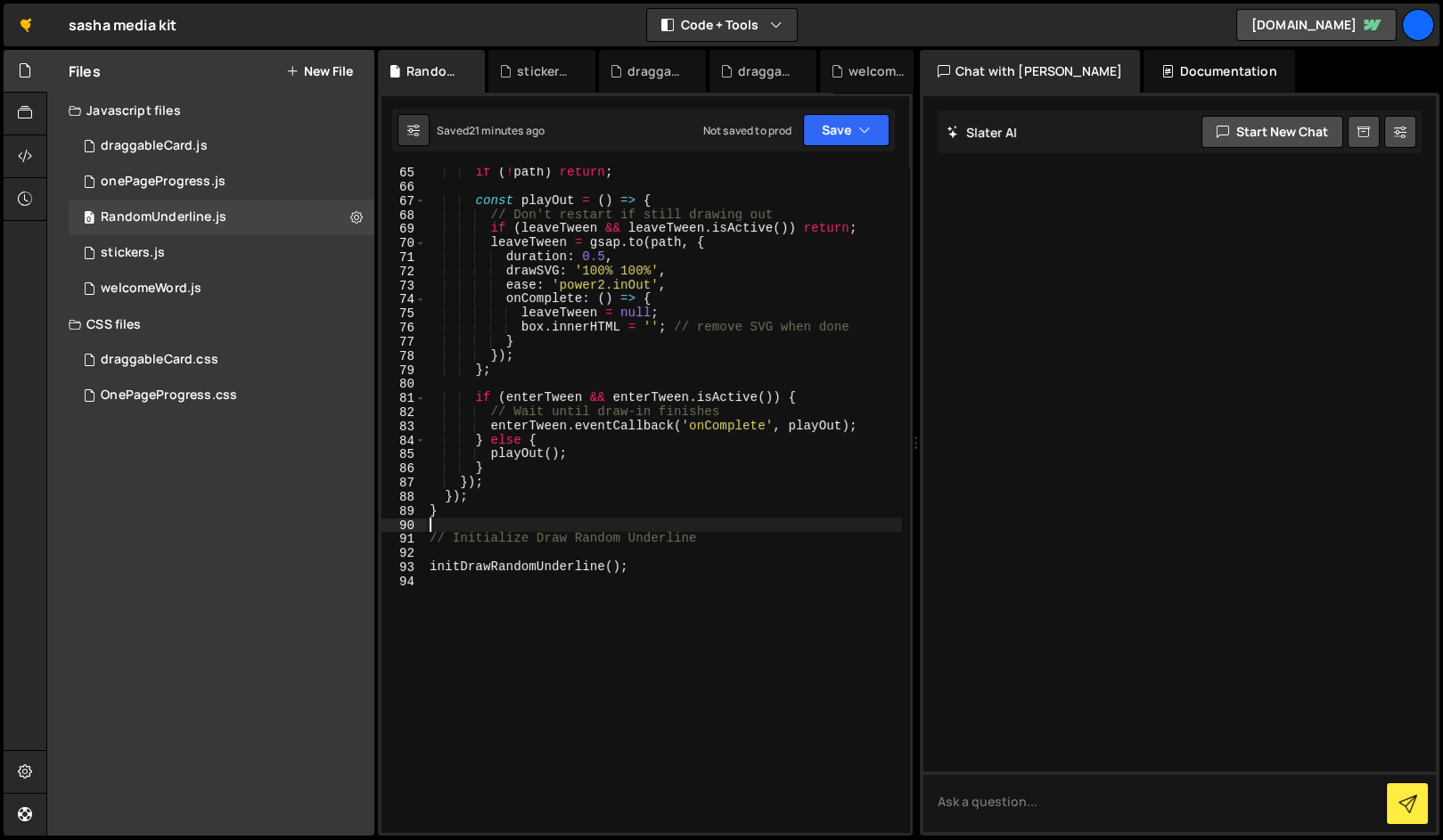 drag, startPoint x: 537, startPoint y: 529, endPoint x: 444, endPoint y: 469, distance: 110.6752 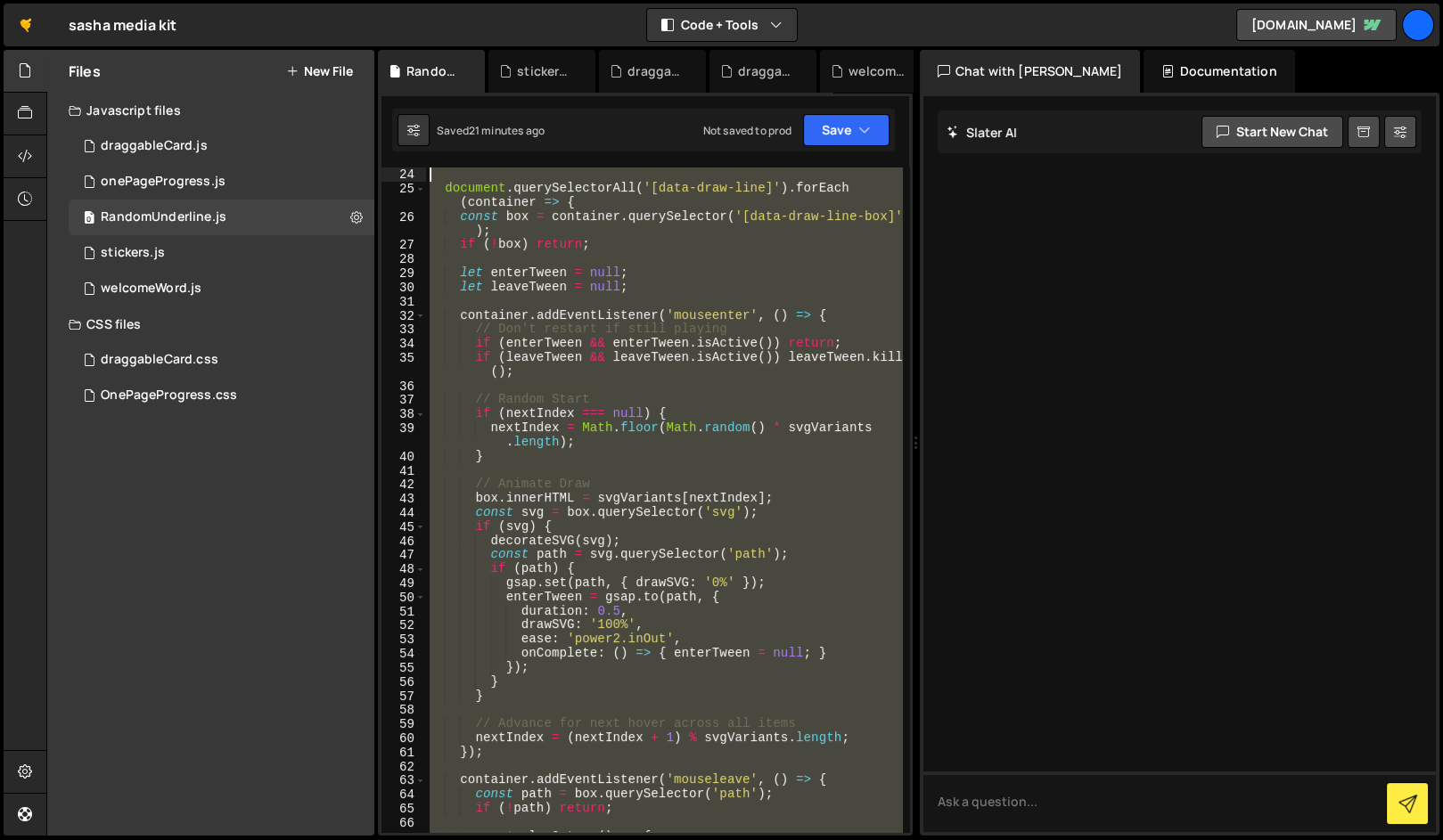 scroll, scrollTop: 619, scrollLeft: 0, axis: vertical 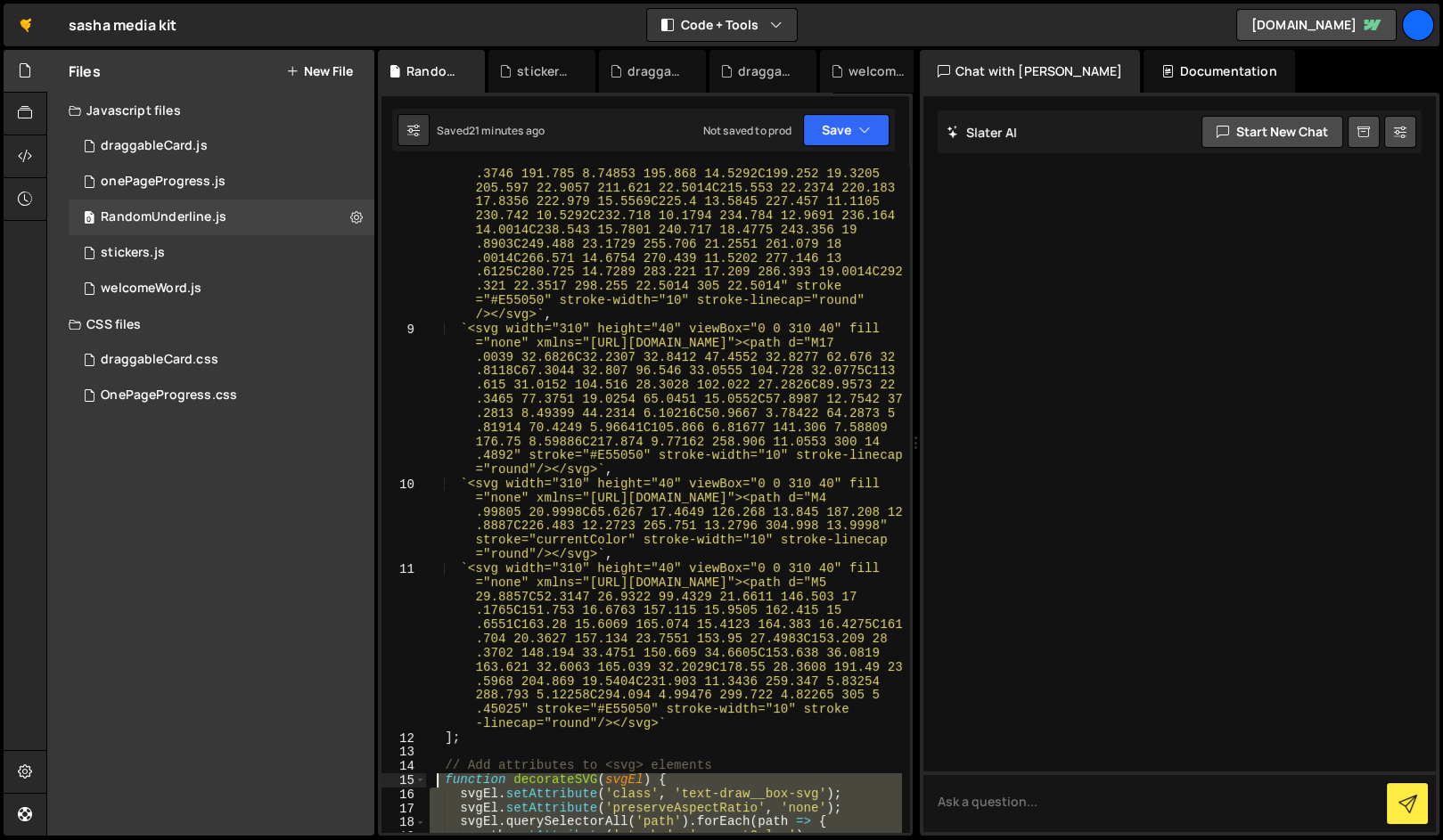 drag, startPoint x: 471, startPoint y: 518, endPoint x: 435, endPoint y: 785, distance: 269.41604 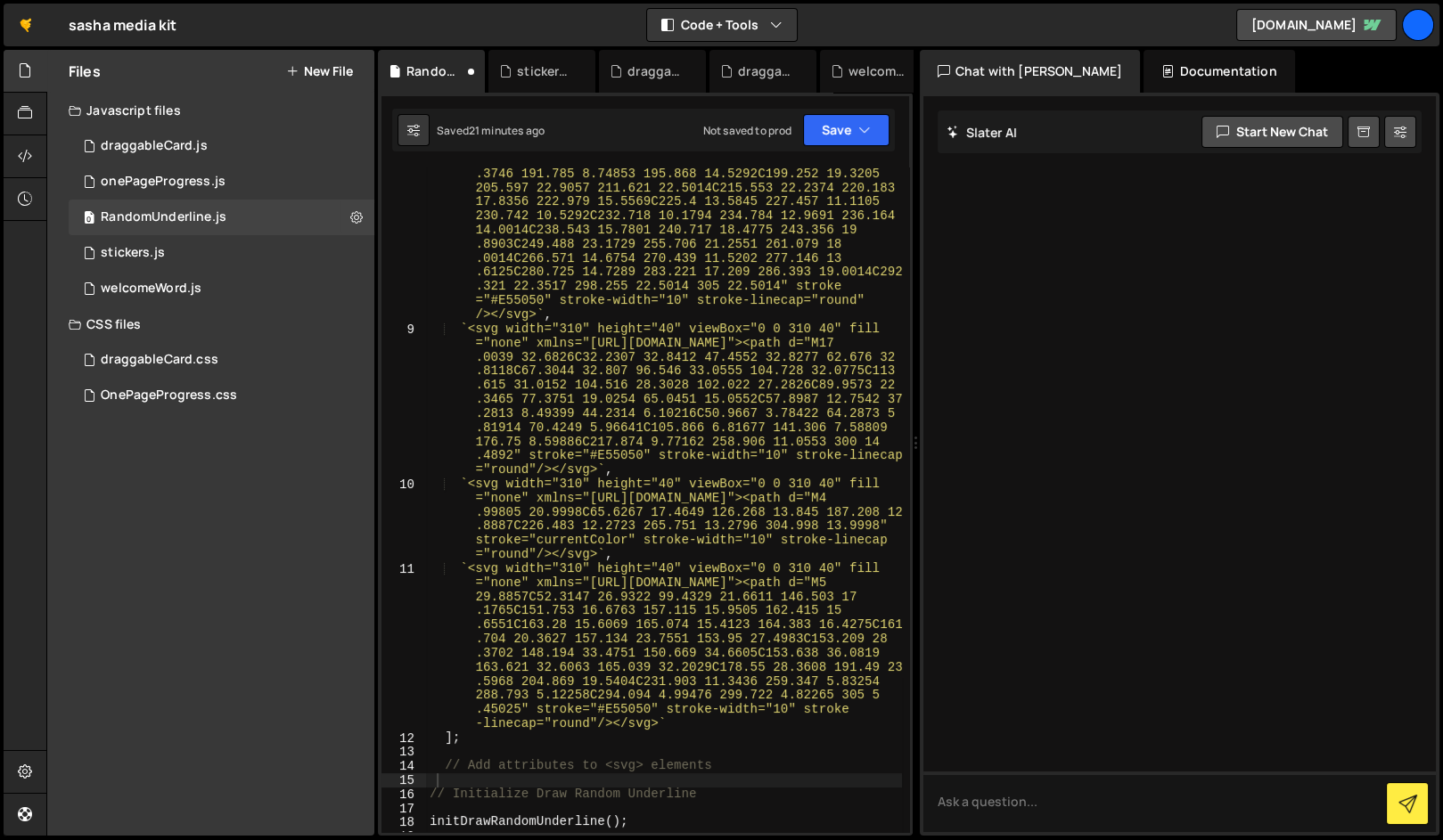 scroll, scrollTop: 753, scrollLeft: 0, axis: vertical 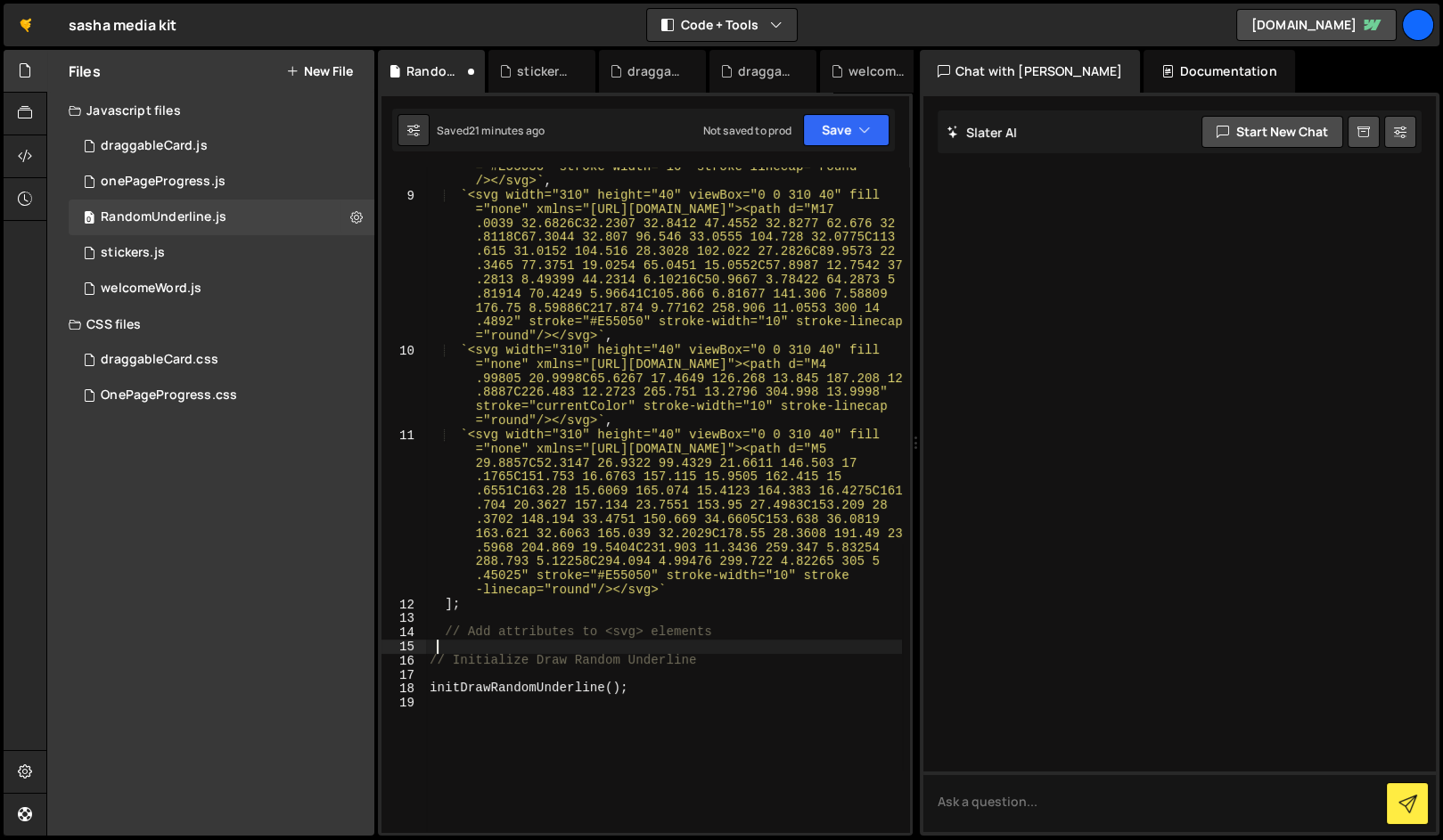 paste 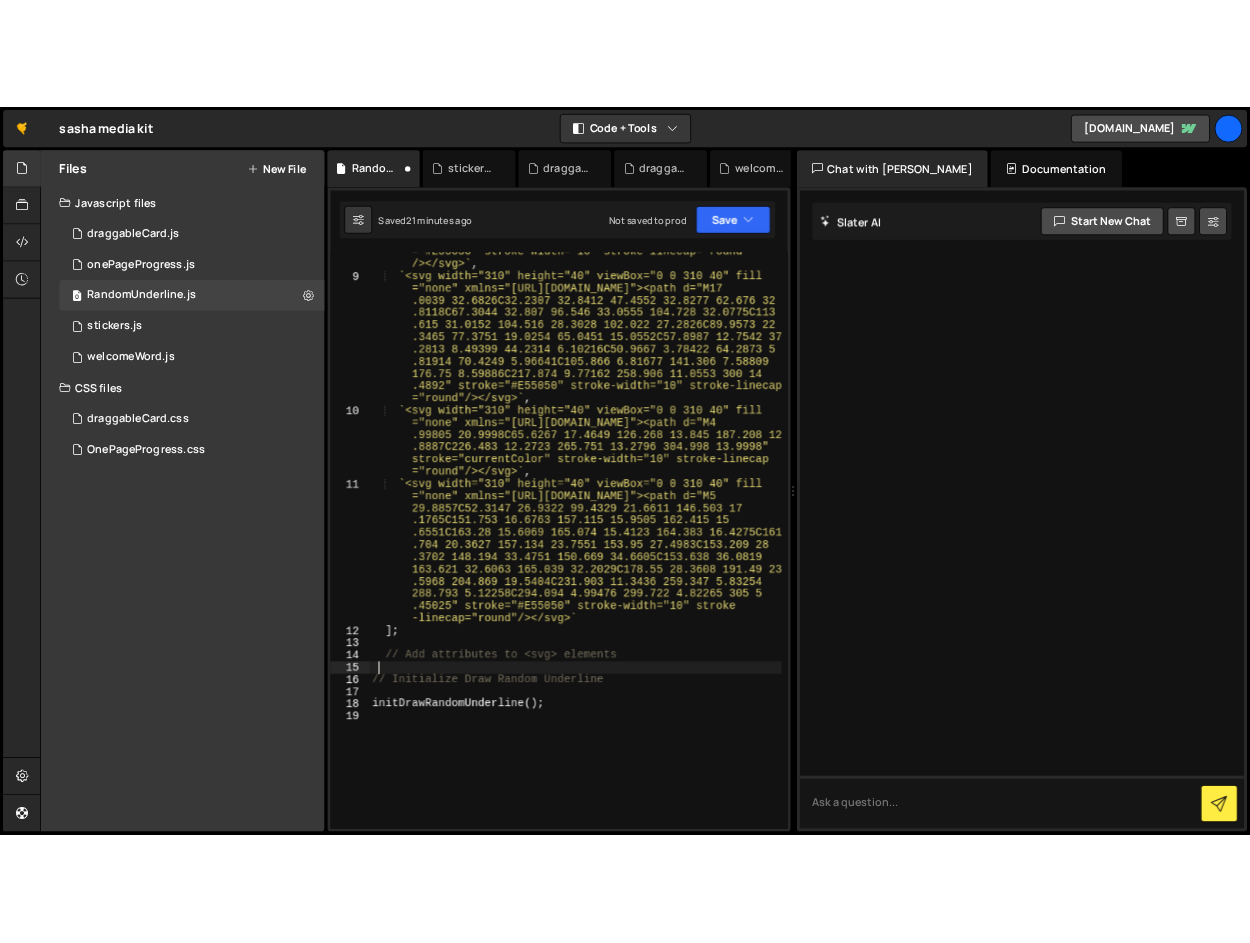 scroll, scrollTop: 1435, scrollLeft: 0, axis: vertical 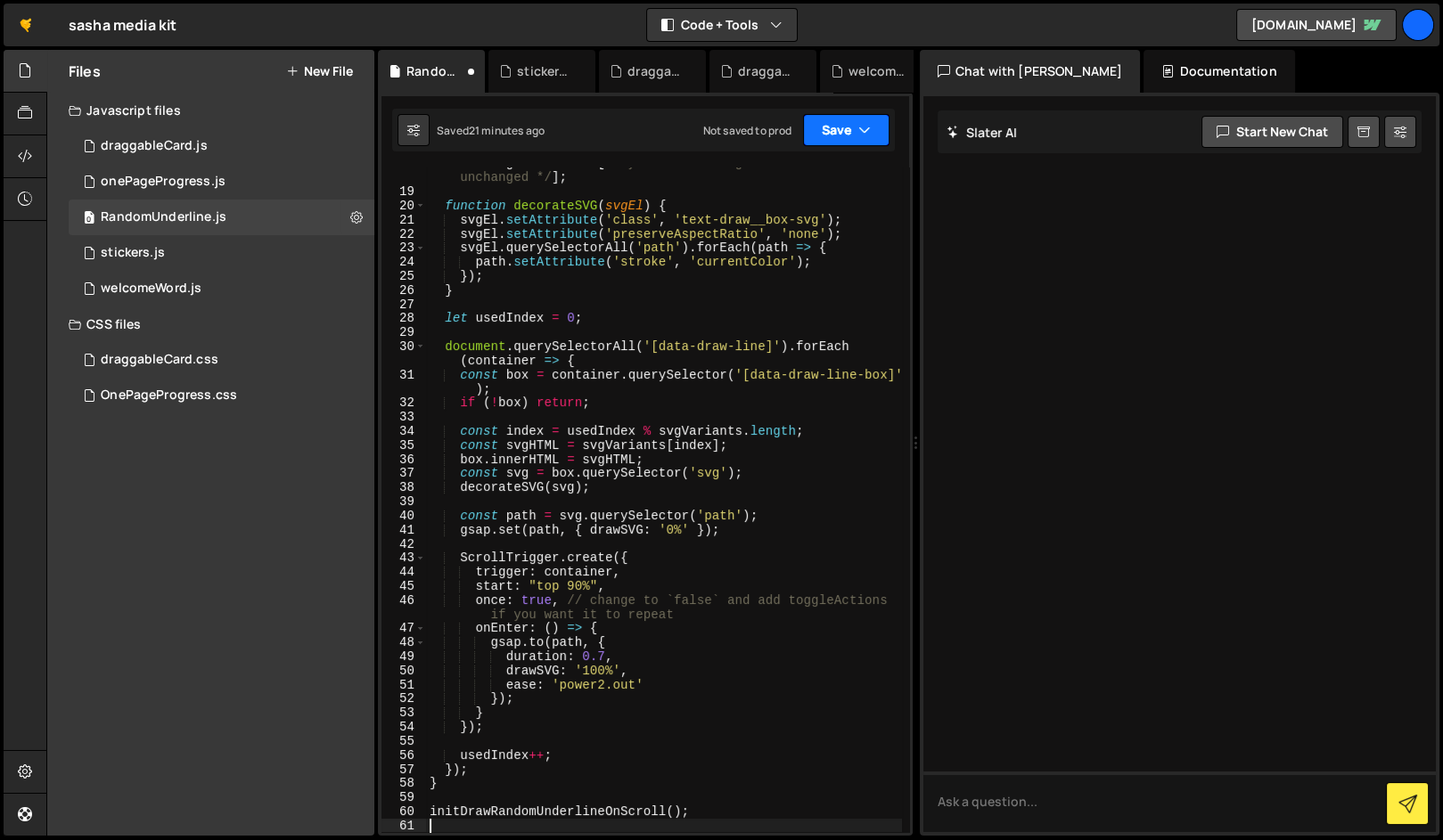 click on "Save" at bounding box center [846, 130] 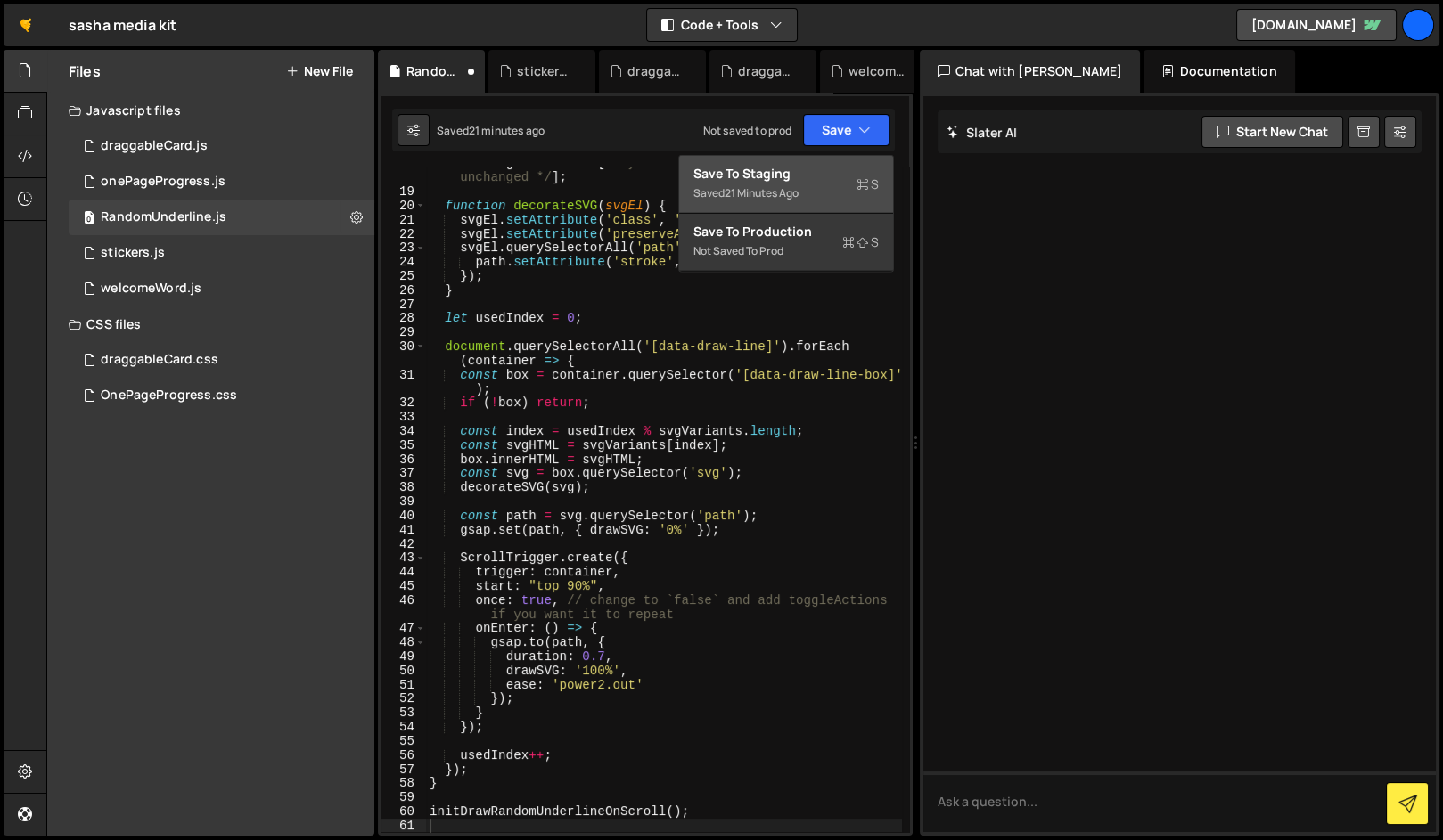 click on "Save to Staging
S" at bounding box center [786, 174] 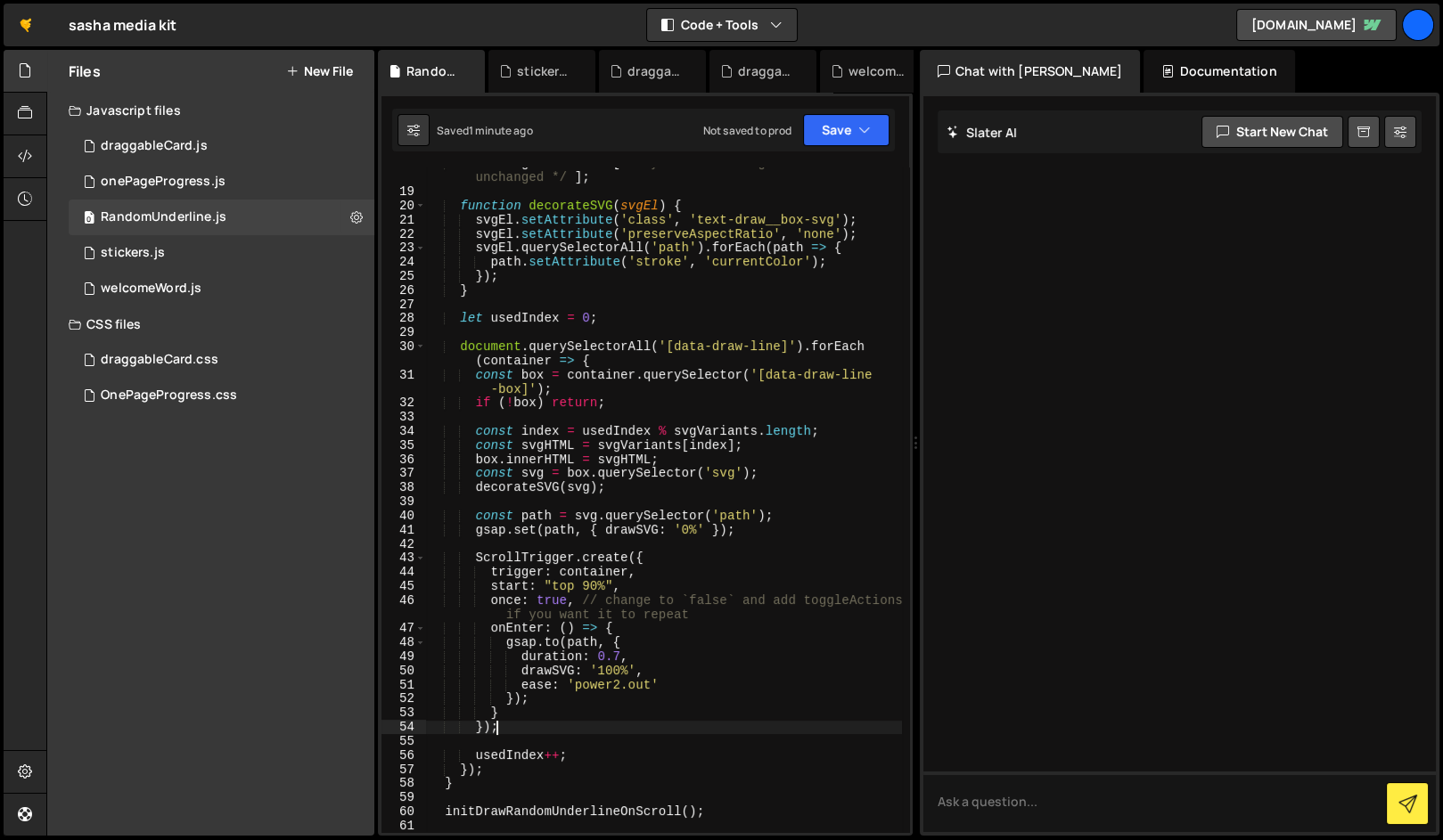 click on "const   svgVariants   =   [   /* your SVG strings here – leave         unchanged */   ] ;       function   decorateSVG ( svgEl )   {          svgEl . setAttribute ( 'class' ,   'text-draw__box-svg' ) ;          svgEl . setAttribute ( 'preserveAspectRatio' ,   'none' ) ;          svgEl . querySelectorAll ( 'path' ) . forEach ( path   =>   {             path . setAttribute ( 'stroke' ,   'currentColor' ) ;          }) ;       }       let   usedIndex   =   0 ;       document . querySelectorAll ( '[data-draw-line]' ) . forEach        ( container   =>   {          const   box   =   container . querySelector ( '[data-draw-line          -box]' ) ;          if   ( ! box )   return ;          const   index   =   usedIndex   %   svgVariants . length ;          const   svgHTML   =   svgVariants [ index ] ;          box . innerHTML   =   svgHTML ;          const   svg   =   box . querySelector ( 'svg' ) ;          decorateSVG ( svg ) ;          const   path   =   svg . querySelector ( 'path' )" at bounding box center (664, 510) 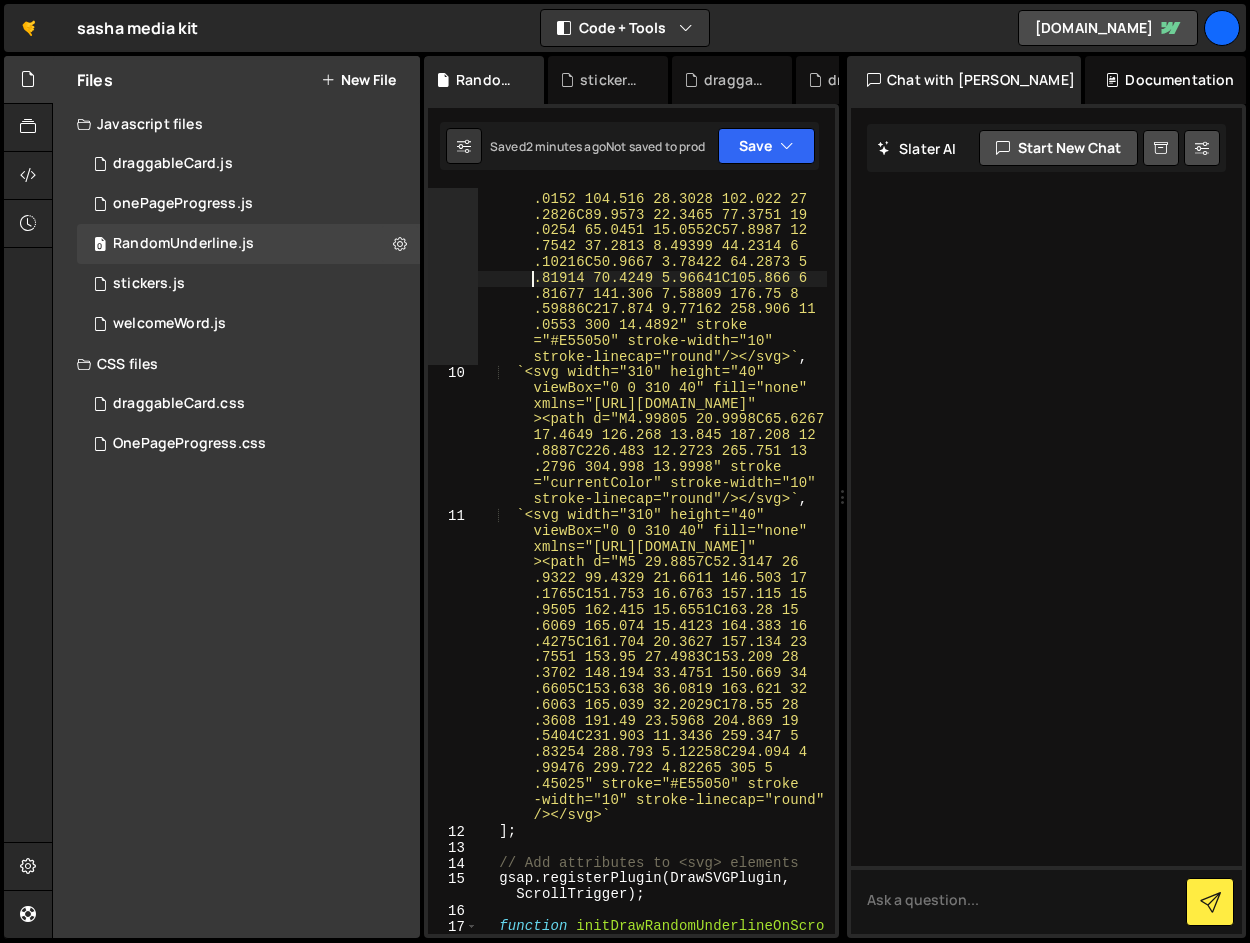 click on "` <svg width="310" height="40"         viewBox="0 0 310 40" fill="none"         xmlns="[URL][DOMAIN_NAME]"        ><path d="M17.0039 32.6826C32.2307         32.8412 47.4552 32.8277 62.676 32        .8118C67.3044 32.807 96.546 33        .0555 104.728 32.0775C113.615 31        .0152 104.516 28.3028 102.022 27        .2826C89.9573 22.3465 77.3751 19        .0254 65.0451 15.0552C57.8987 12        .7542 37.2813 8.49399 44.2314 6        .10216C50.9667 3.78422 64.2873 5        .81914 70.4249 5.96641C105.866 6        .81677 141.306 7.58809 176.75 8        .59886C217.874 9.77162 258.906 11        .0553 300 14.4892" stroke        ="#E55050" stroke-width="10"         stroke-linecap="round"/></svg> ` ,       ` <svg width="310" height="40"         viewBox="0 0 310 40" fill="none"         xmlns="[URL][DOMAIN_NAME]"        ><path d="M4.99805 20.9998C65.6267" at bounding box center [653, 612] 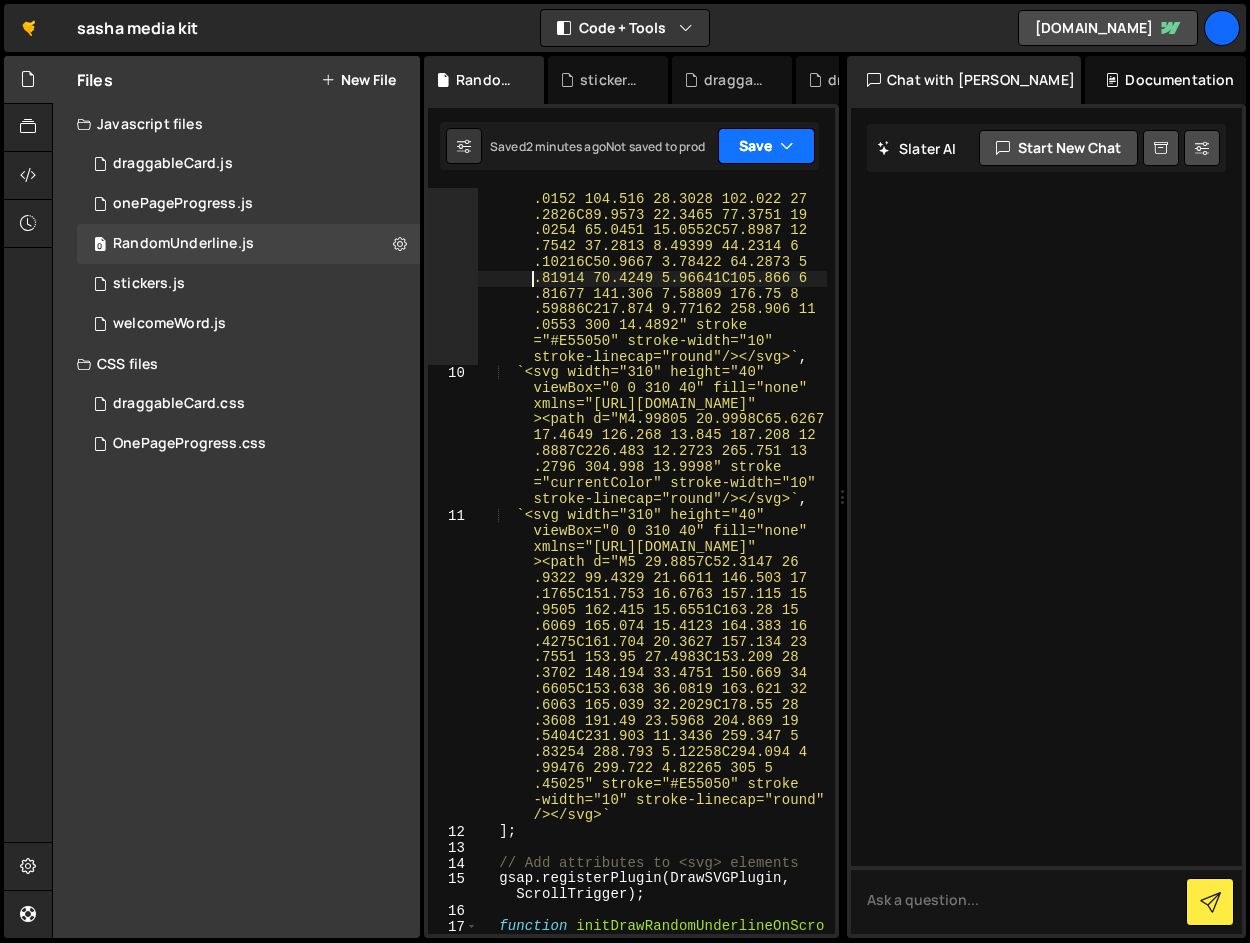 click on "Save" at bounding box center (766, 146) 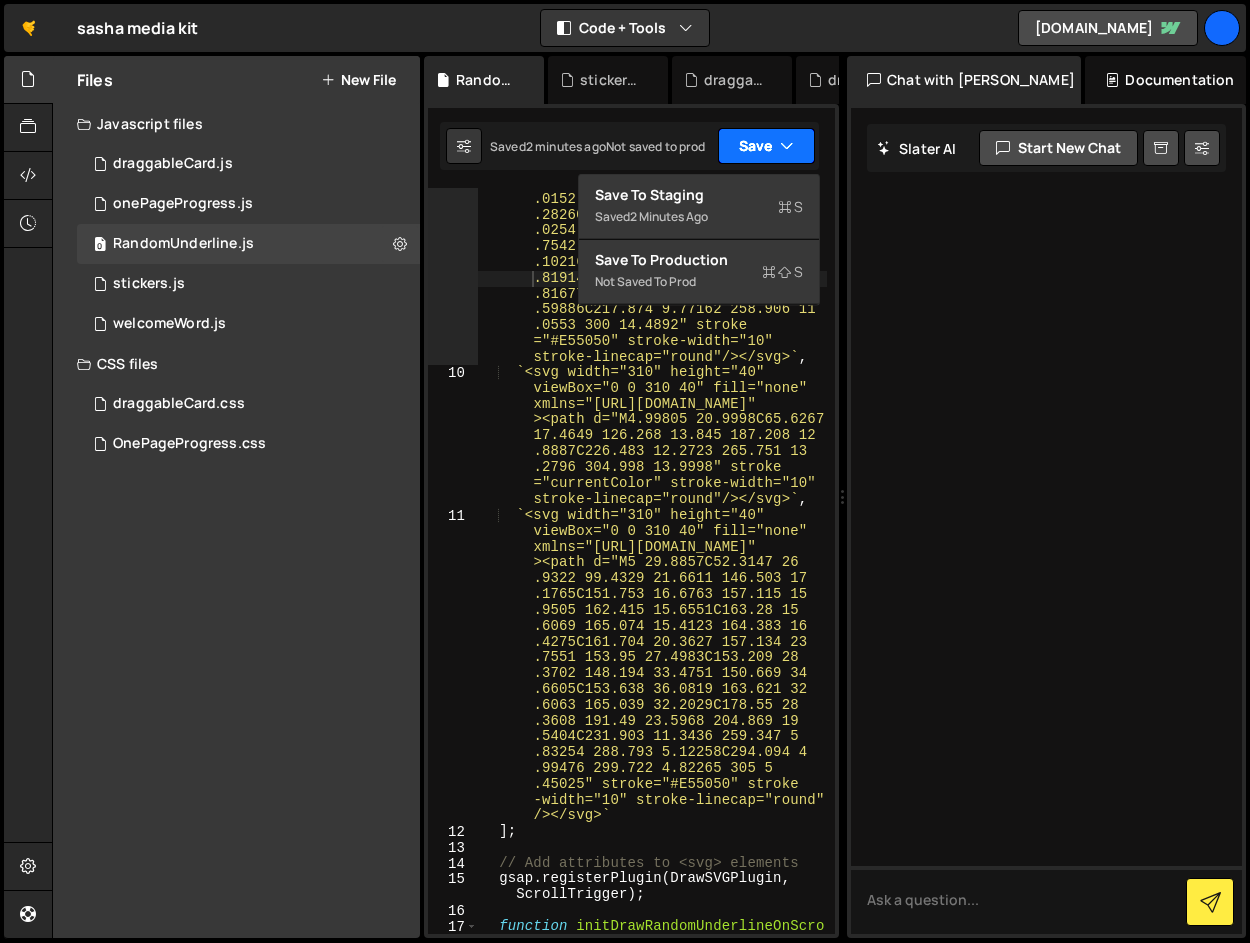 click at bounding box center (787, 146) 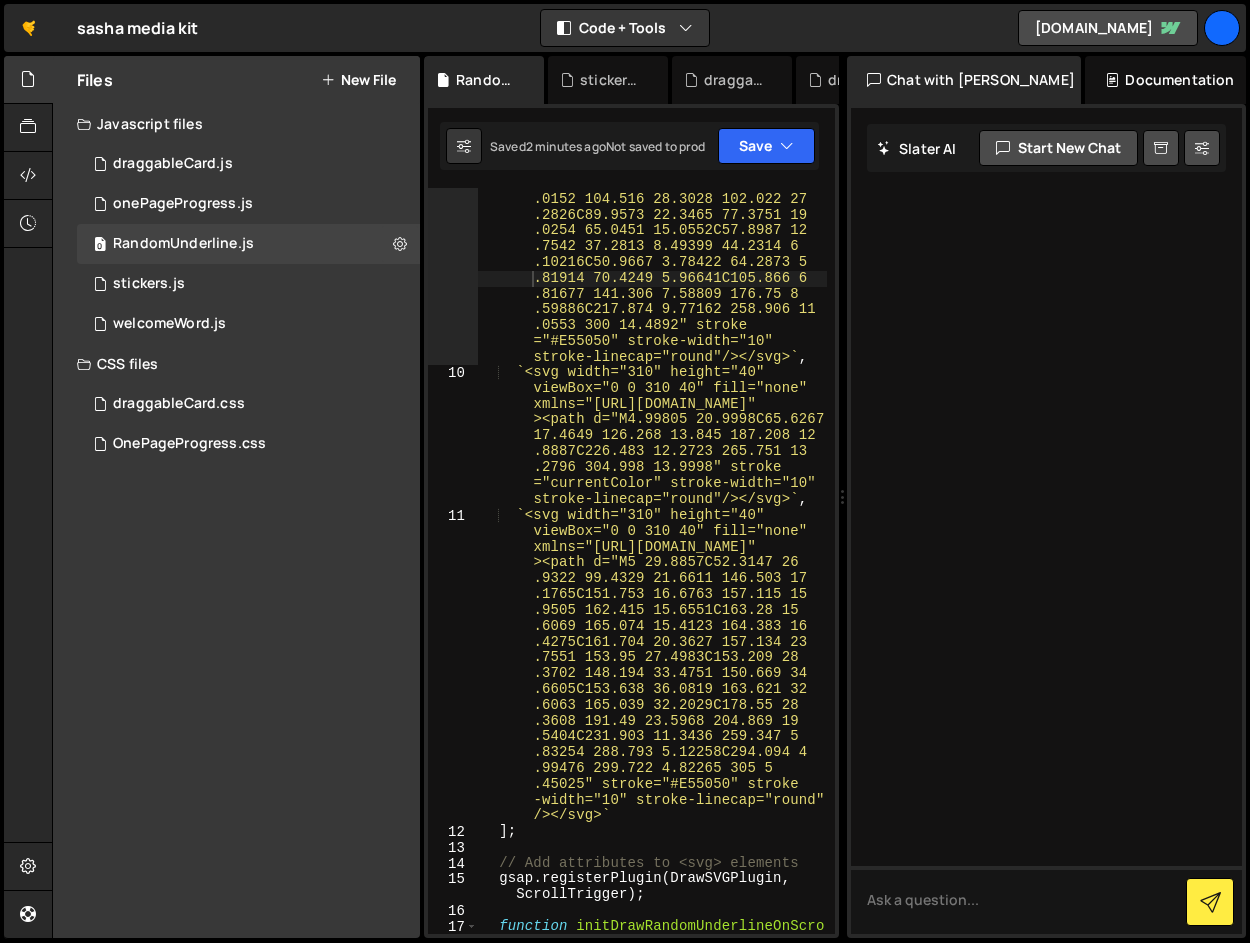 click on "[PERSON_NAME]
Start new chat" at bounding box center [1046, 148] 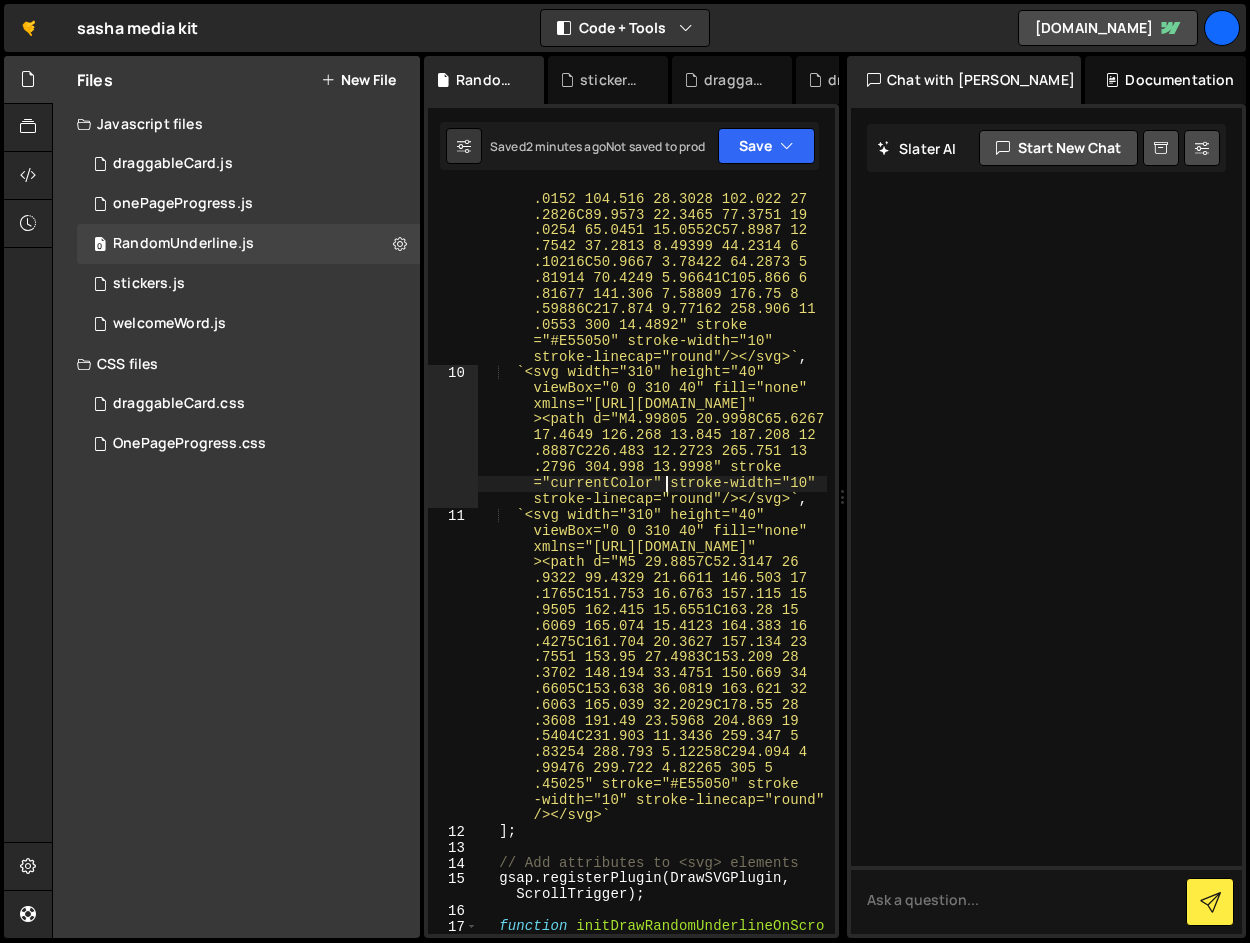 click on "` <svg width="310" height="40"         viewBox="0 0 310 40" fill="none"         xmlns="[URL][DOMAIN_NAME]"        ><path d="M17.0039 32.6826C32.2307         32.8412 47.4552 32.8277 62.676 32        .8118C67.3044 32.807 96.546 33        .0555 104.728 32.0775C113.615 31        .0152 104.516 28.3028 102.022 27        .2826C89.9573 22.3465 77.3751 19        .0254 65.0451 15.0552C57.8987 12        .7542 37.2813 8.49399 44.2314 6        .10216C50.9667 3.78422 64.2873 5        .81914 70.4249 5.96641C105.866 6        .81677 141.306 7.58809 176.75 8        .59886C217.874 9.77162 258.906 11        .0553 300 14.4892" stroke        ="#E55050" stroke-width="10"         stroke-linecap="round"/></svg> ` ,       ` <svg width="310" height="40"         viewBox="0 0 310 40" fill="none"         xmlns="[URL][DOMAIN_NAME]"        ><path d="M4.99805 20.9998C65.6267" at bounding box center [653, 612] 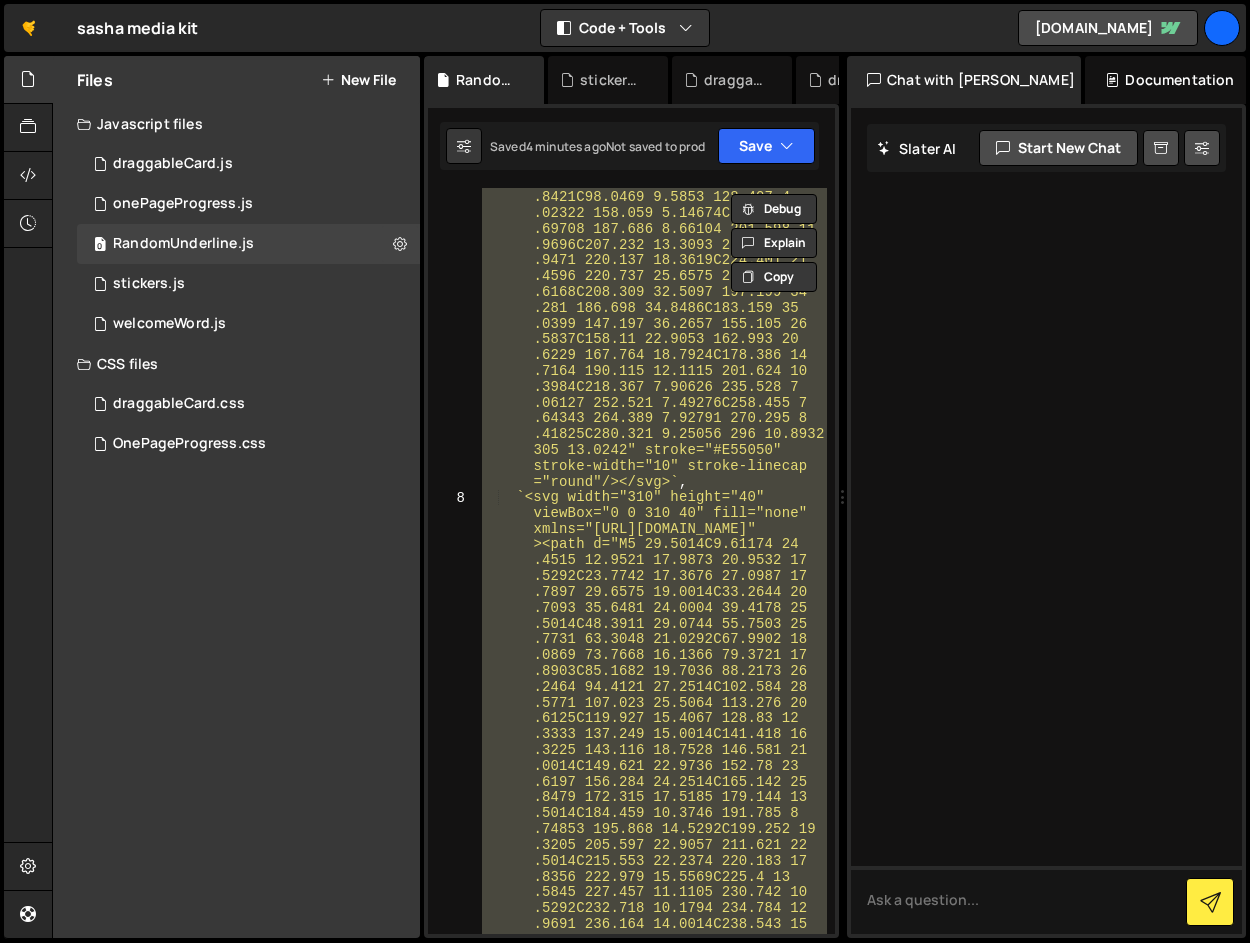 scroll, scrollTop: 0, scrollLeft: 0, axis: both 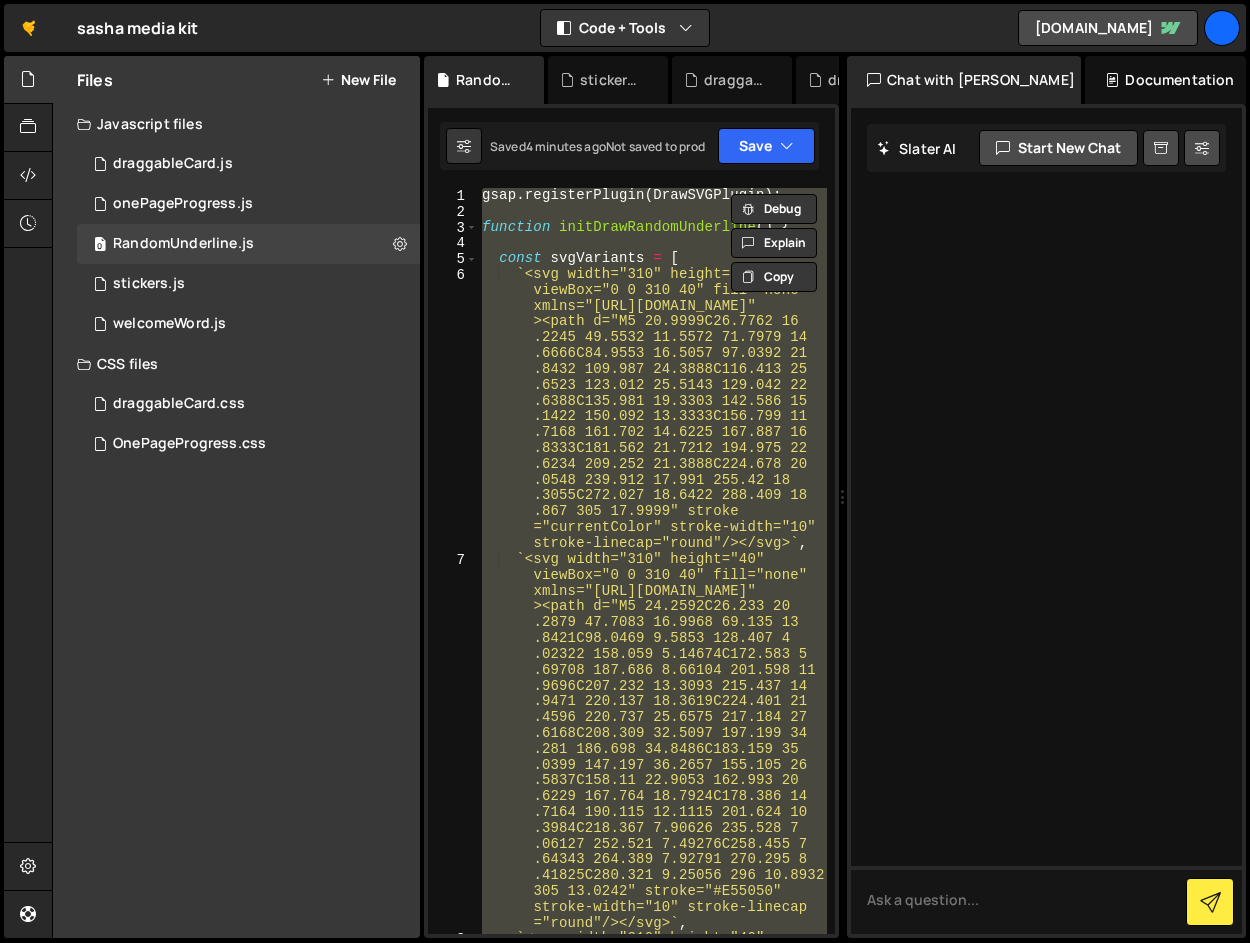 click on "gsap . registerPlugin ( DrawSVGPlugin ) ; function   initDrawRandomUnderline ( )   {    const   svgVariants   =   [       ` <svg width="310" height="40"         viewBox="0 0 310 40" fill="none"         xmlns="[URL][DOMAIN_NAME]"        ><path d="M5 20.9999C26.7762 16        .2245 49.5532 11.5572 71.7979 14        .6666C84.9553 16.5057 97.0392 21        .8432 109.987 24.3888C116.413 25        .6523 123.012 25.5143 129.042 22        .6388C135.981 19.3303 142.586 15        .1422 150.092 13.3333C156.799 11        .7168 161.702 14.6225 167.887 16        .8333C181.562 21.7212 194.975 22        .6234 209.252 21.3888C224.678 20        .0548 239.912 17.991 255.42 18        .3055C272.027 18.6422 288.409 18        .867 305 17.9999" stroke        ="currentColor" stroke-width="10"         stroke-linecap="round"/></svg> ` ,       ` <svg width="310" height="40"         viewBox="0 0 310 40" fill="none"  ` ," at bounding box center [652, 561] 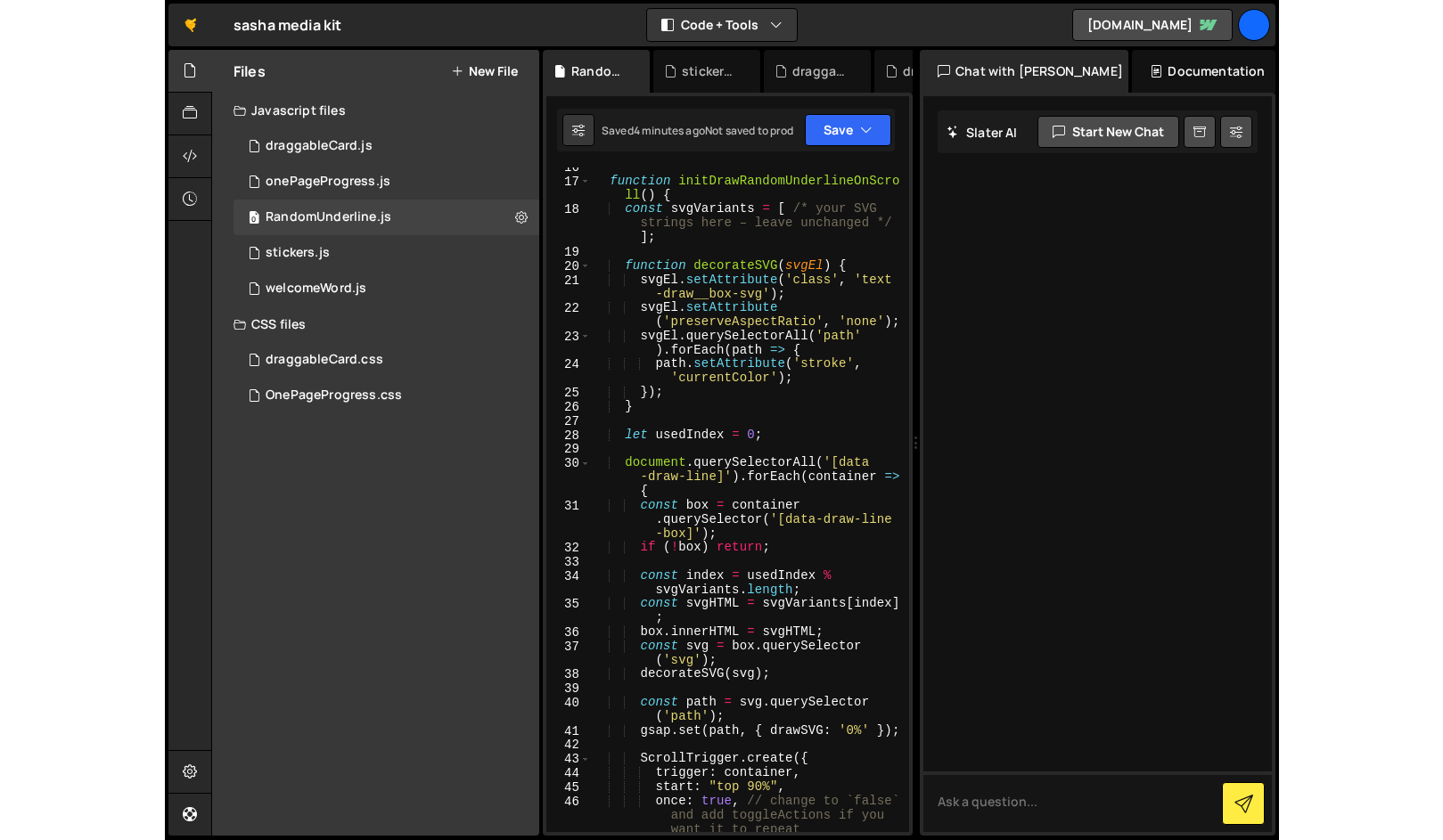 scroll, scrollTop: 1922, scrollLeft: 0, axis: vertical 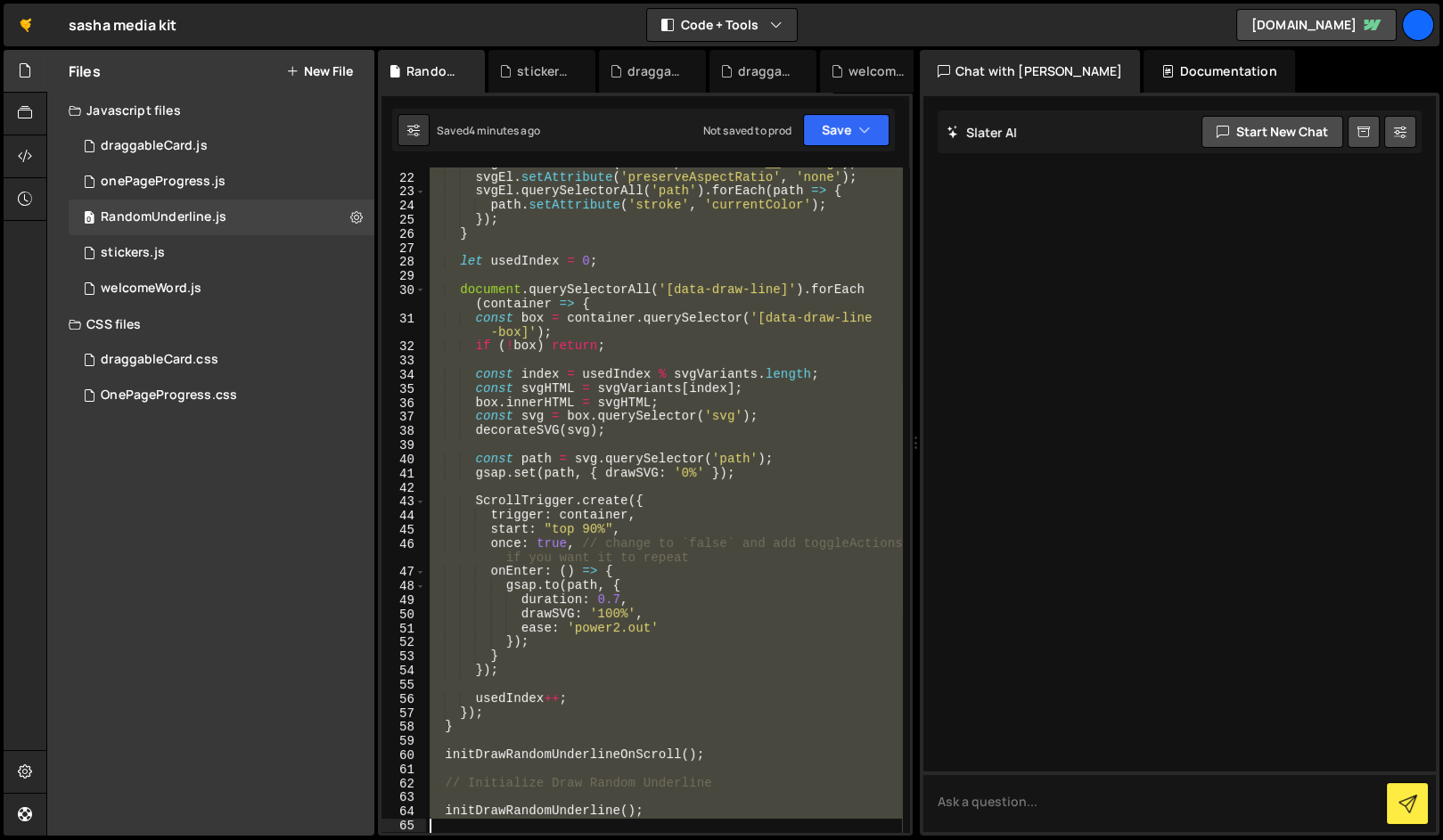 drag, startPoint x: 447, startPoint y: 430, endPoint x: 630, endPoint y: 882, distance: 487.6402 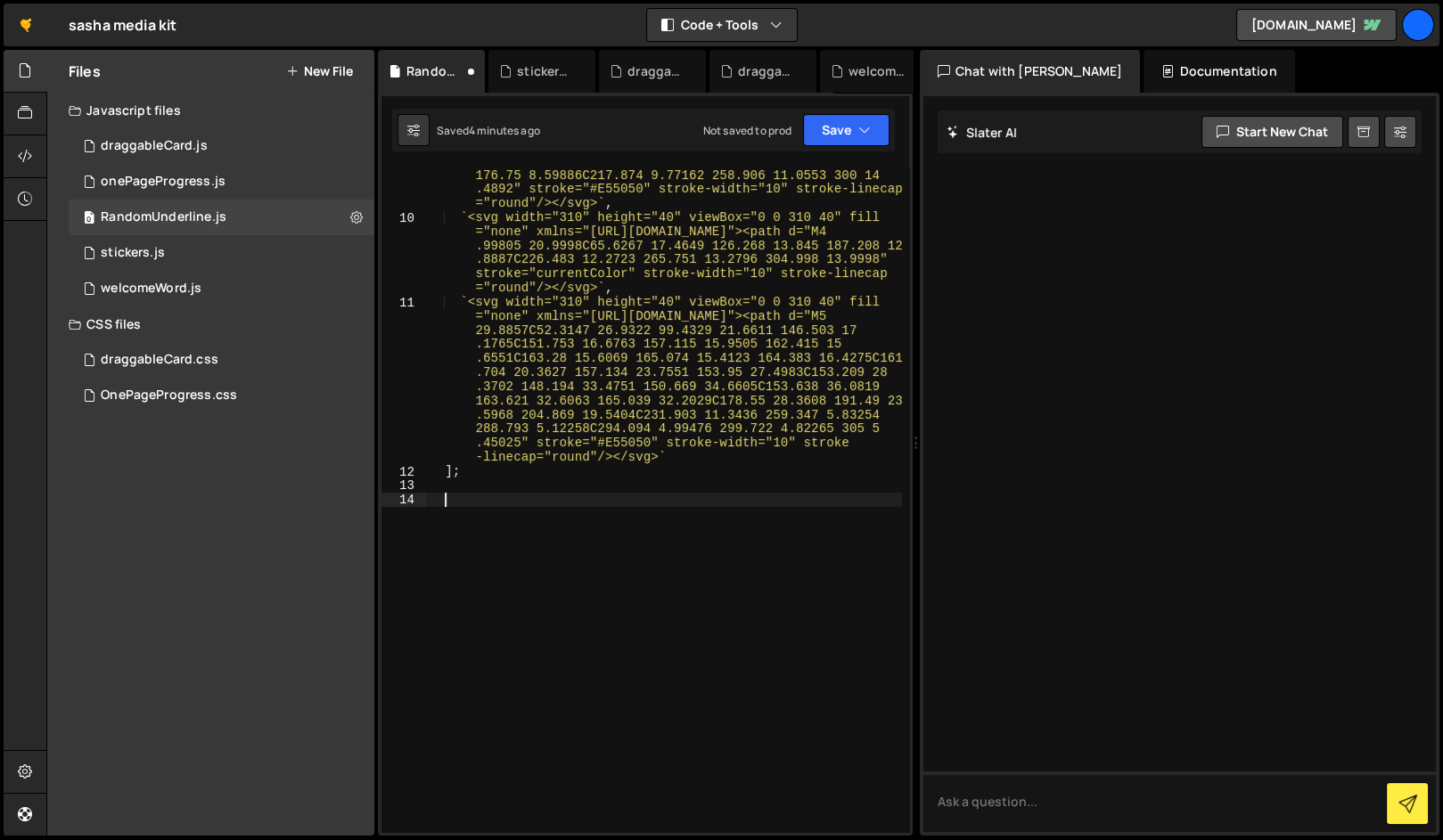 scroll, scrollTop: 885, scrollLeft: 0, axis: vertical 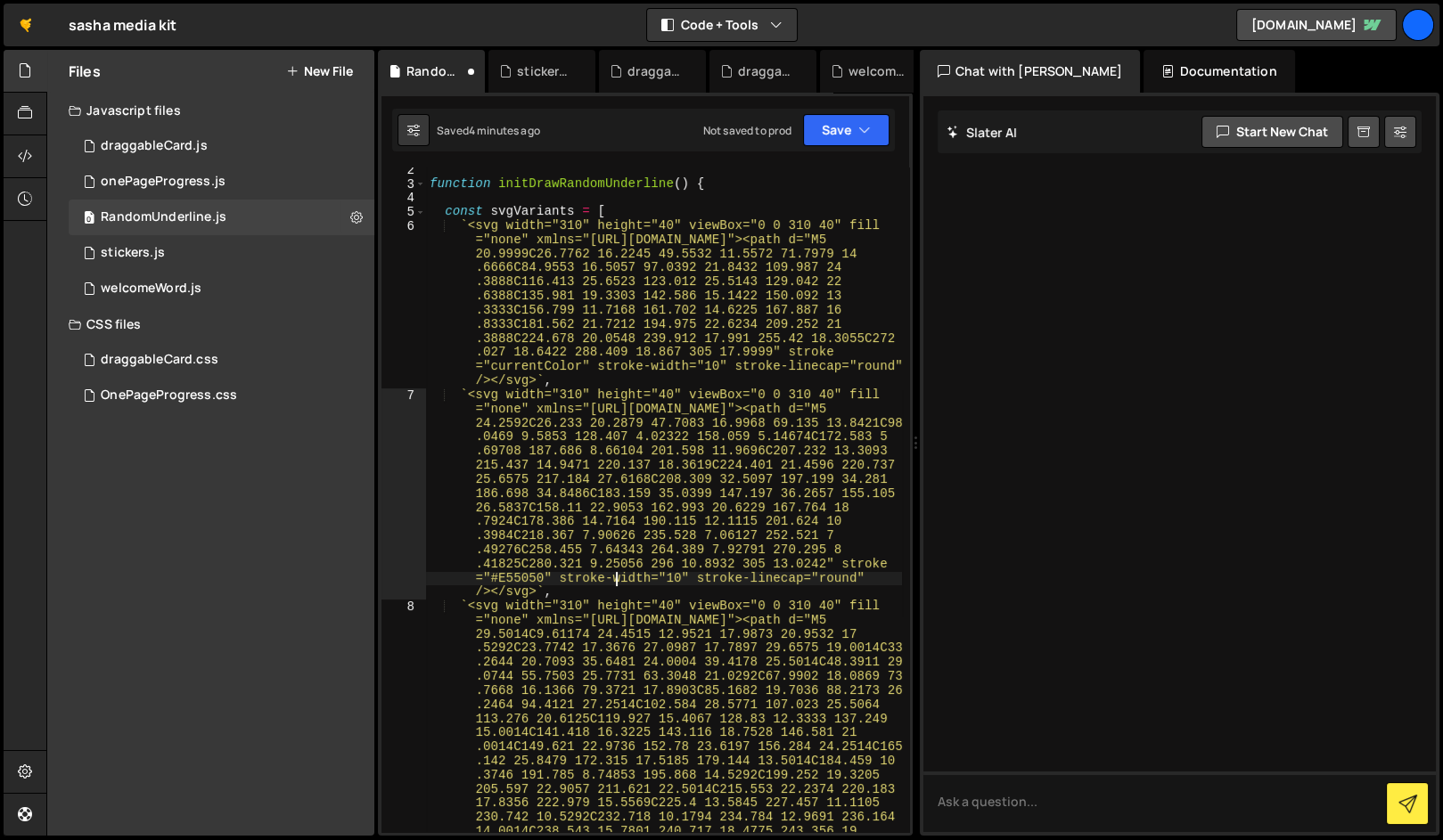 click on "function   initDrawRandomUnderline ( )   {    const   svgVariants   =   [       ` <svg width="310" height="40" viewBox="0 0 310 40" fill        ="none" xmlns="[URL][DOMAIN_NAME]"><path d="M5         20.9999C26.7762 16.2245 49.5532 11.5572 71.7979 14        .6666C84.9553 16.5057 97.0392 21.8432 109.987 24        .3888C116.413 25.6523 123.012 25.5143 129.042 22        .6388C135.981 19.3303 142.586 15.1422 150.092 13        .3333C156.799 11.7168 161.702 14.6225 167.887 16        .8333C181.562 21.7212 194.975 22.6234 209.252 21        .3888C224.678 20.0548 239.912 17.991 255.42 18.3055C272        .027 18.6422 288.409 18.867 305 17.9999" stroke        ="currentColor" stroke-width="10" stroke-linecap="round"        /></svg> ` ,       ` <svg width="310" height="40" viewBox="0 0 310 40" fill        ="none" xmlns="[URL][DOMAIN_NAME]"><path d="M5         24.2592C26.233 20.2879 47.7083 16.9968 69.135 13.8421C98        ` ," at bounding box center (664, 665) 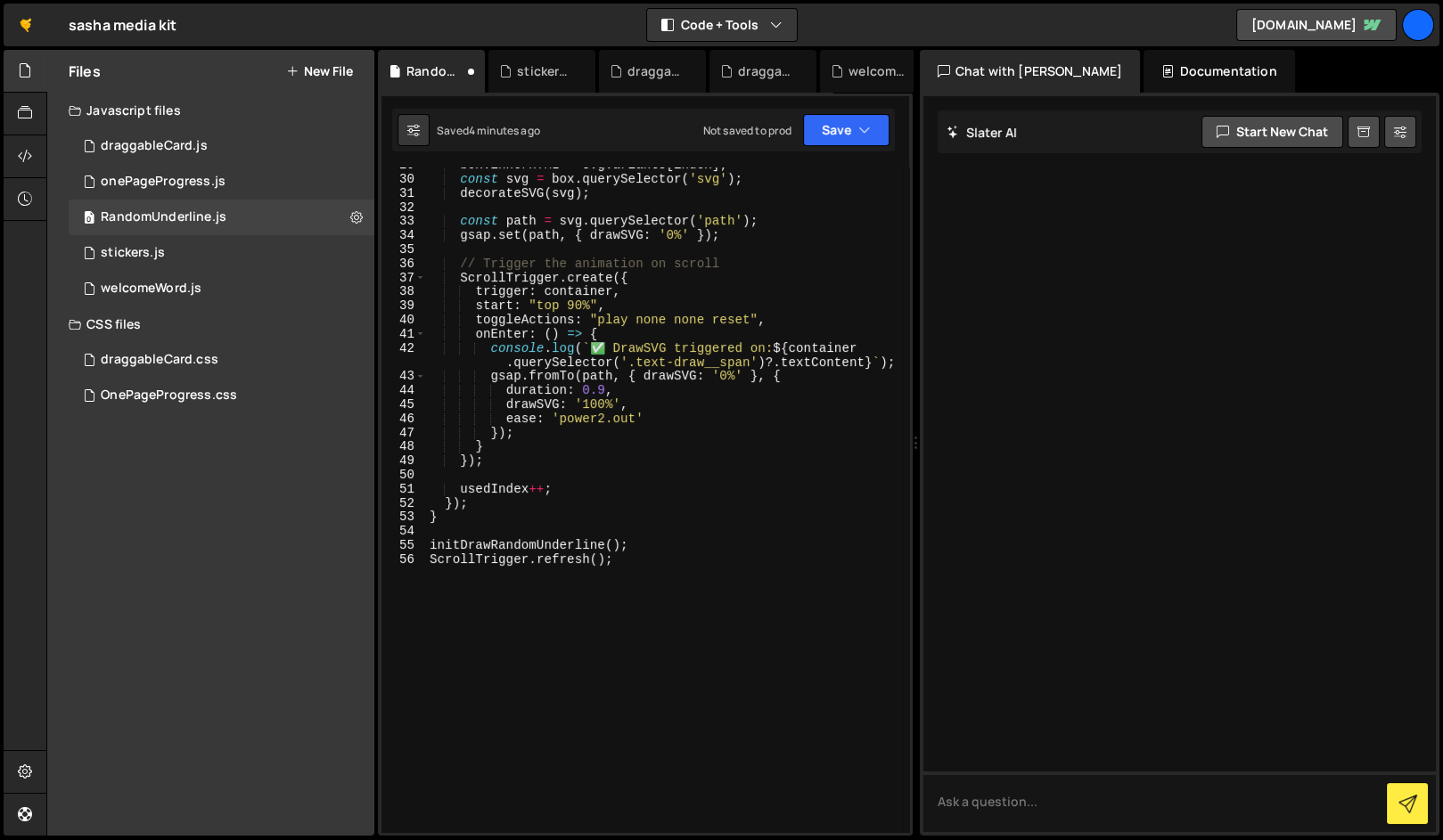 scroll, scrollTop: 1520, scrollLeft: 0, axis: vertical 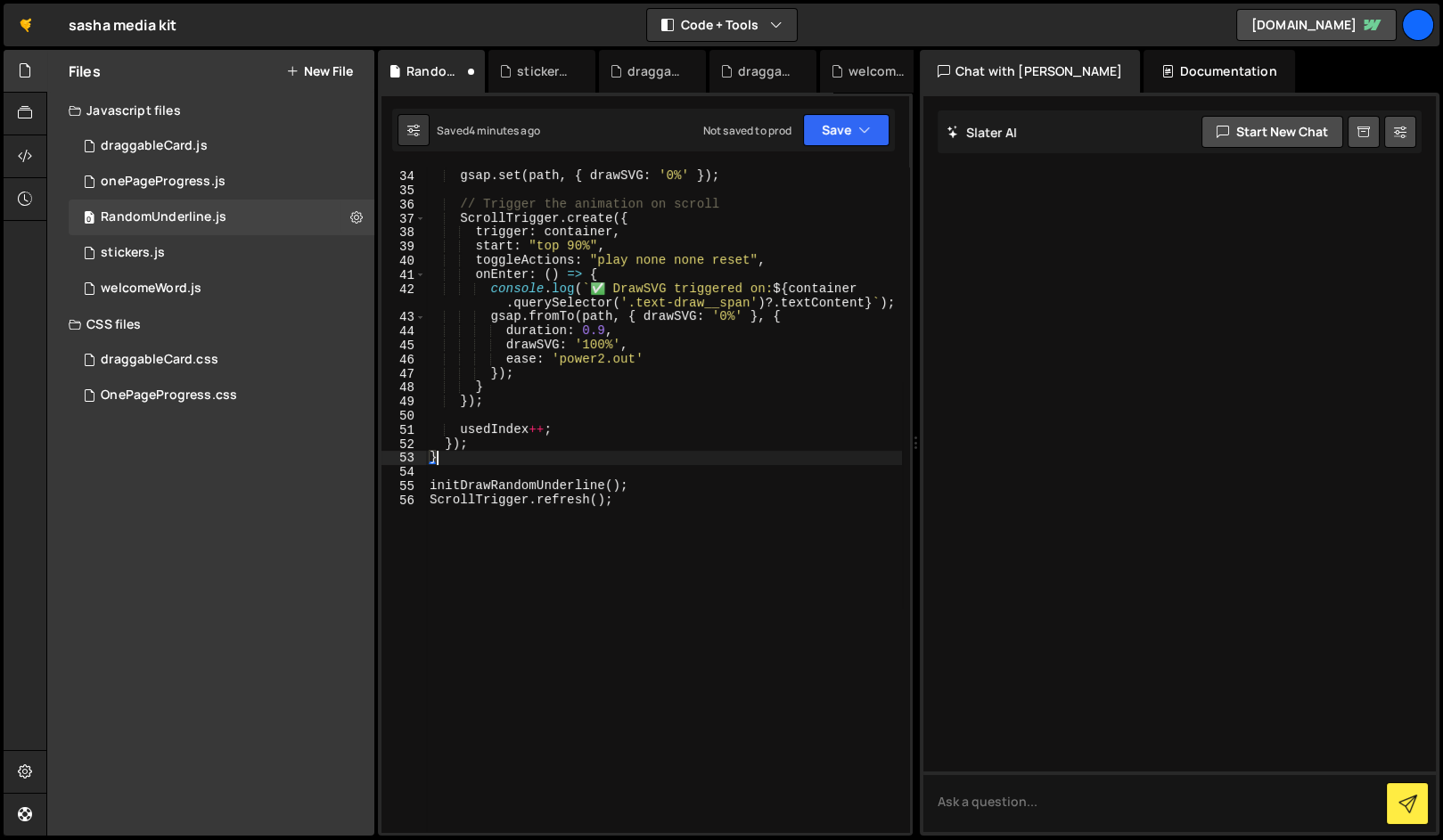 click on "const   path   =   svg . querySelector ( 'path' ) ;       gsap . set ( path ,   {   drawSVG :   '0%'   }) ;       // Trigger the animation on scroll       ScrollTrigger . create ({          trigger :   container ,          start :   "top 90%" ,          toggleActions :   "play none none reset" ,            onEnter :   ( )   =>   {             console . log ( ` ✅ DrawSVG triggered on:  ${ container            . querySelector ( '.text-draw__span' ) ?. textContent } ` ) ;             gsap . fromTo ( path ,   {   drawSVG :   '0%'   } ,   {                duration :   0.9 ,                drawSVG :   '100%' ,                ease :   'power2.out'             }) ;          }       }) ;       usedIndex ++ ;    }) ; } initDrawRandomUnderline ( ) ; ScrollTrigger . refresh ( ) ;" at bounding box center [664, 502] 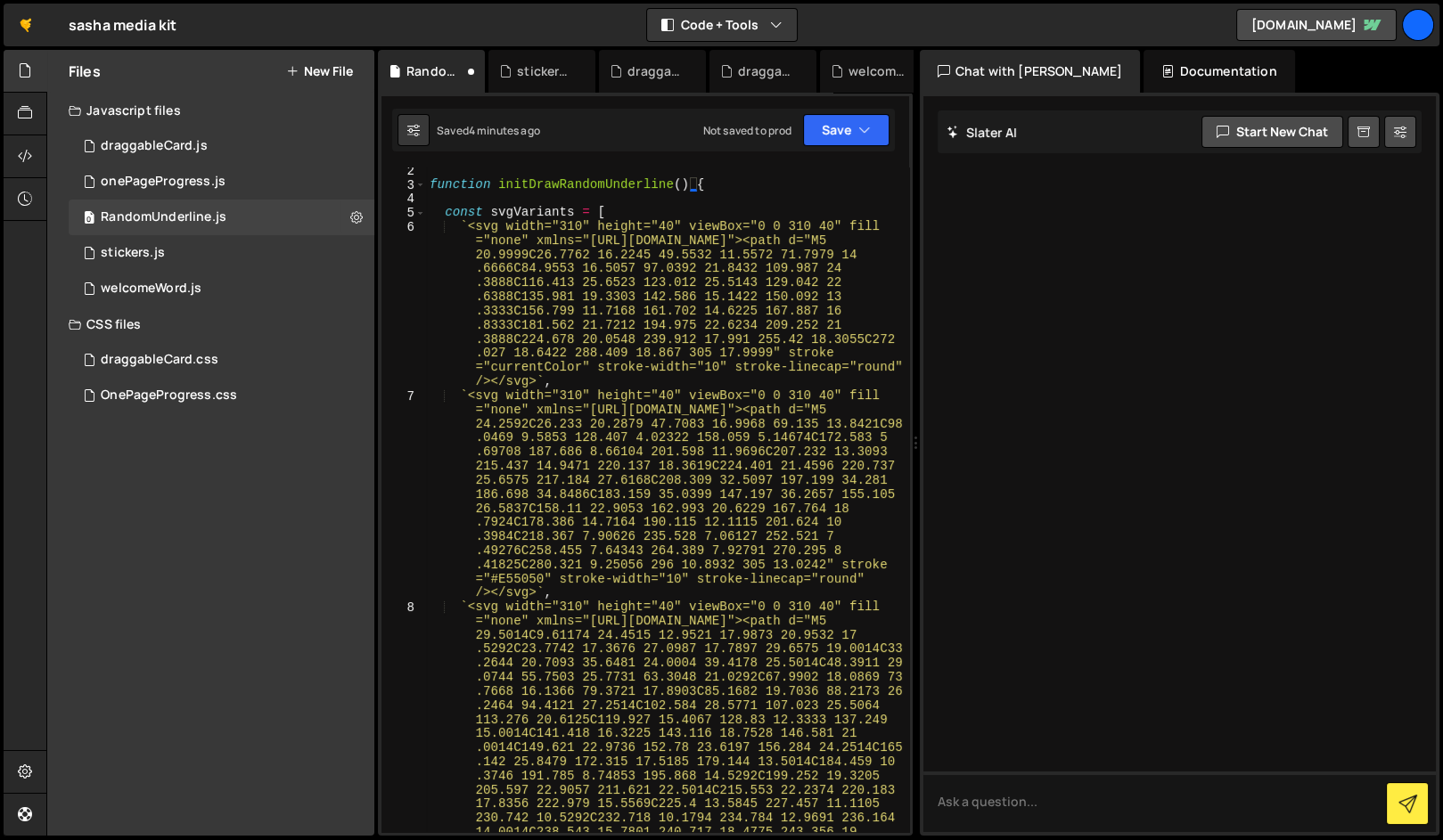 scroll, scrollTop: 0, scrollLeft: 0, axis: both 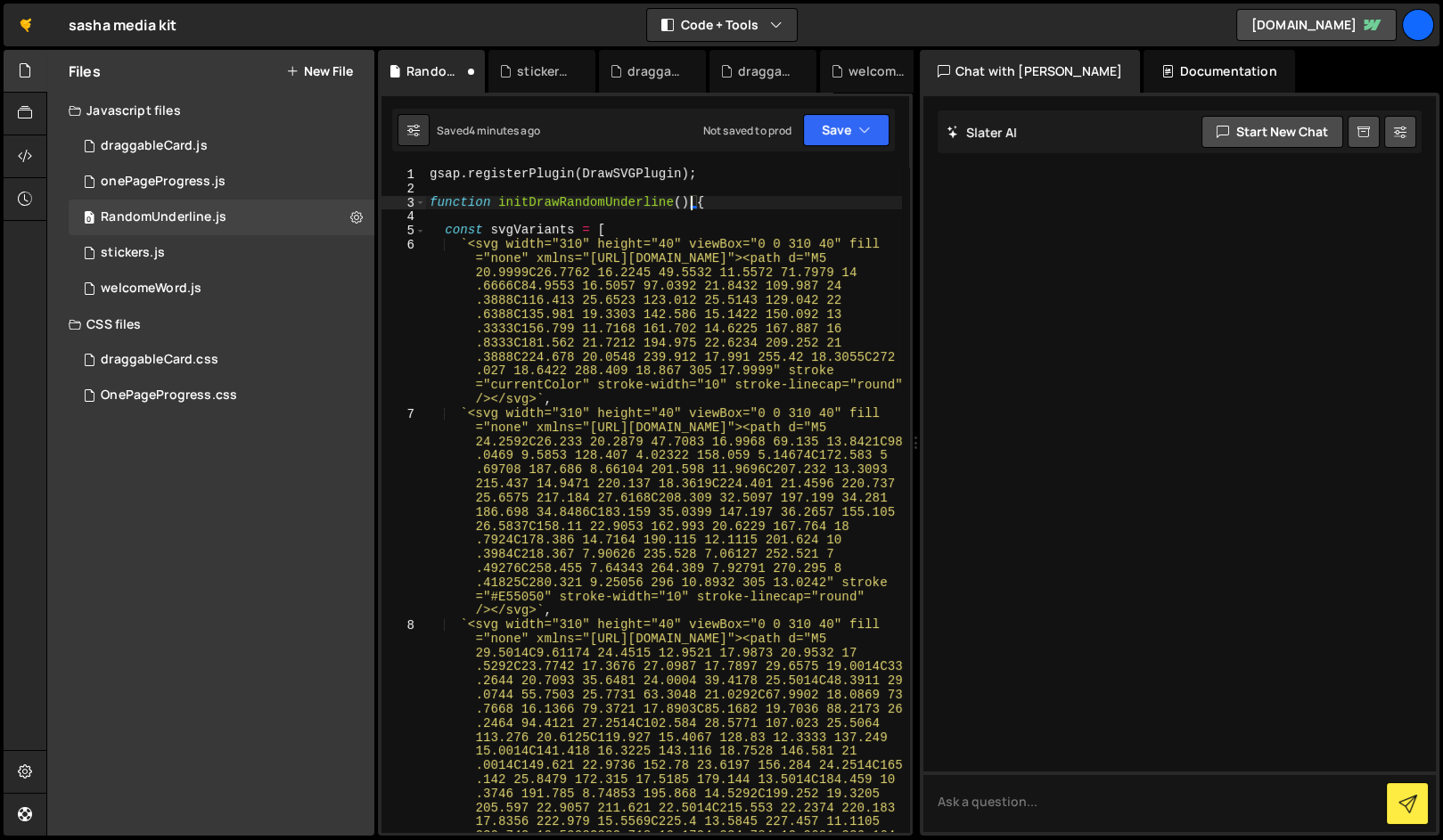 click on "gsap . registerPlugin ( DrawSVGPlugin ) ; function   initDrawRandomUnderline ( )   {    const   svgVariants   =   [       ` <svg width="310" height="40" viewBox="0 0 310 40" fill        ="none" xmlns="[URL][DOMAIN_NAME]"><path d="M5         20.9999C26.7762 16.2245 49.5532 11.5572 71.7979 14        .6666C84.9553 16.5057 97.0392 21.8432 109.987 24        .3888C116.413 25.6523 123.012 25.5143 129.042 22        .6388C135.981 19.3303 142.586 15.1422 150.092 13        .3333C156.799 11.7168 161.702 14.6225 167.887 16        .8333C181.562 21.7212 194.975 22.6234 209.252 21        .3888C224.678 20.0548 239.912 17.991 255.42 18.3055C272        .027 18.6422 288.409 18.867 305 17.9999" stroke        ="currentColor" stroke-width="10" stroke-linecap="round"        /></svg> ` ,       ` <svg width="310" height="40" viewBox="0 0 310 40" fill        ="none" xmlns="[URL][DOMAIN_NAME]"><path d="M5                       ` , `" at bounding box center [664, 669] 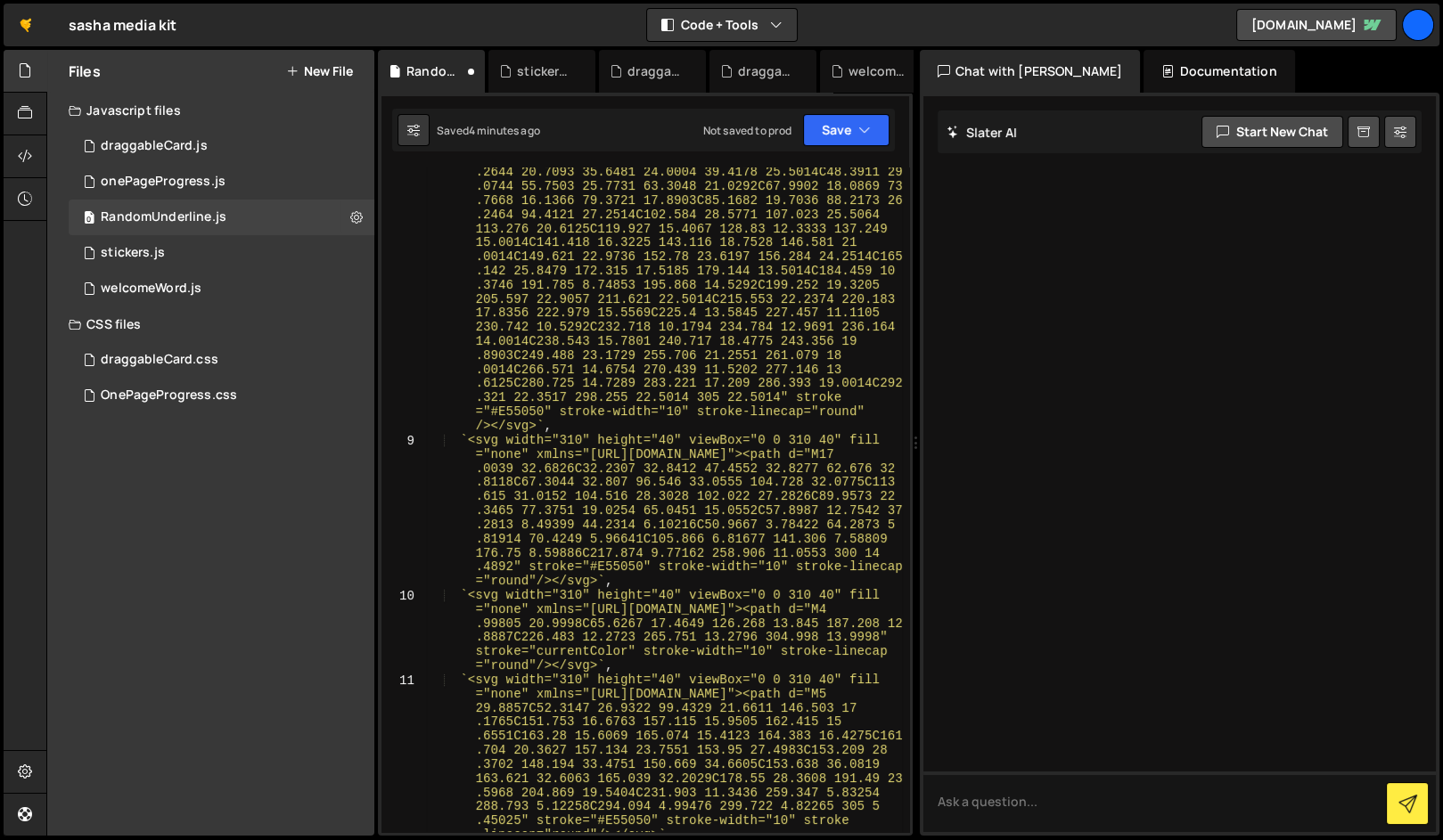 scroll, scrollTop: 0, scrollLeft: 0, axis: both 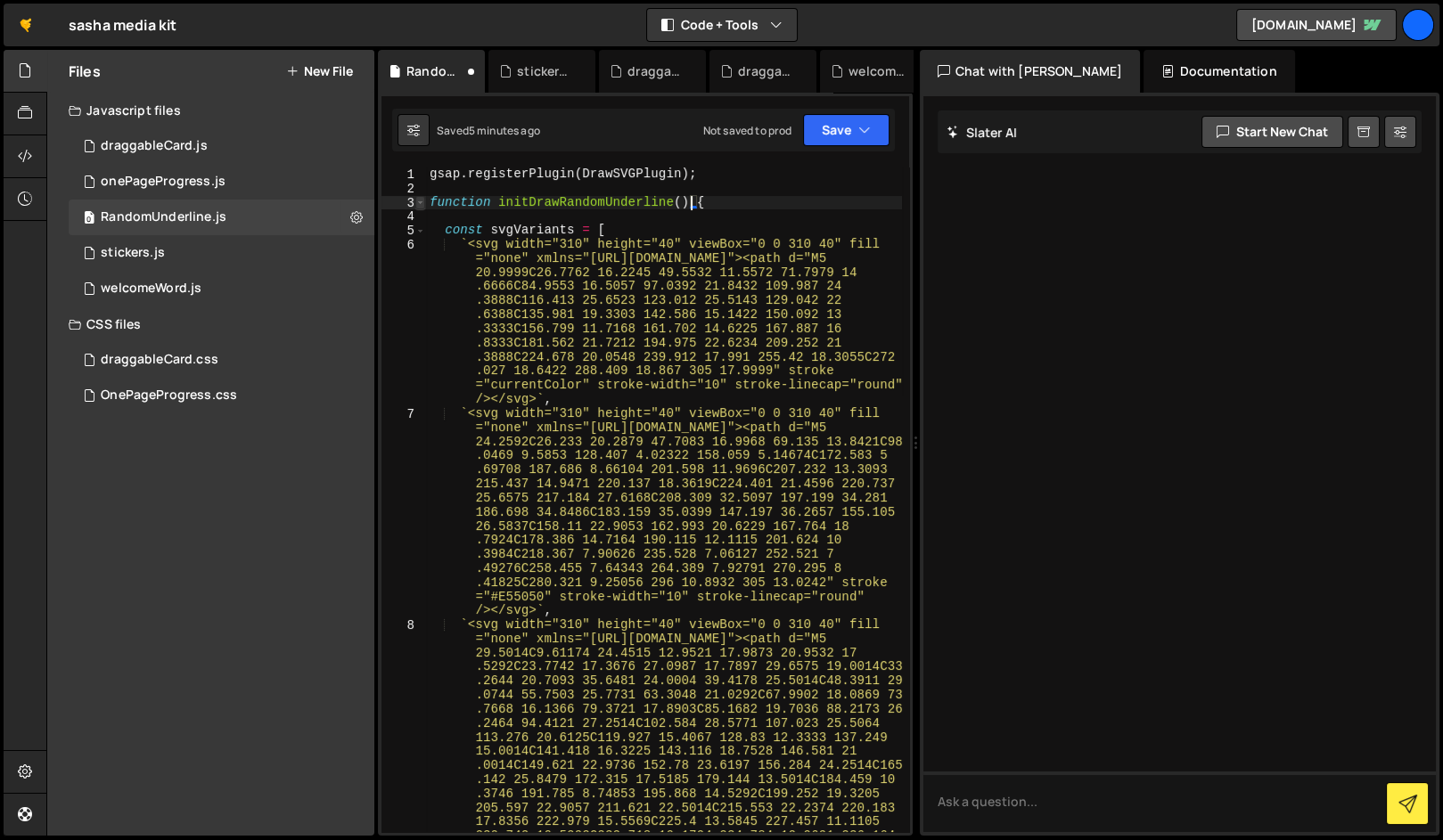click at bounding box center (420, 203) 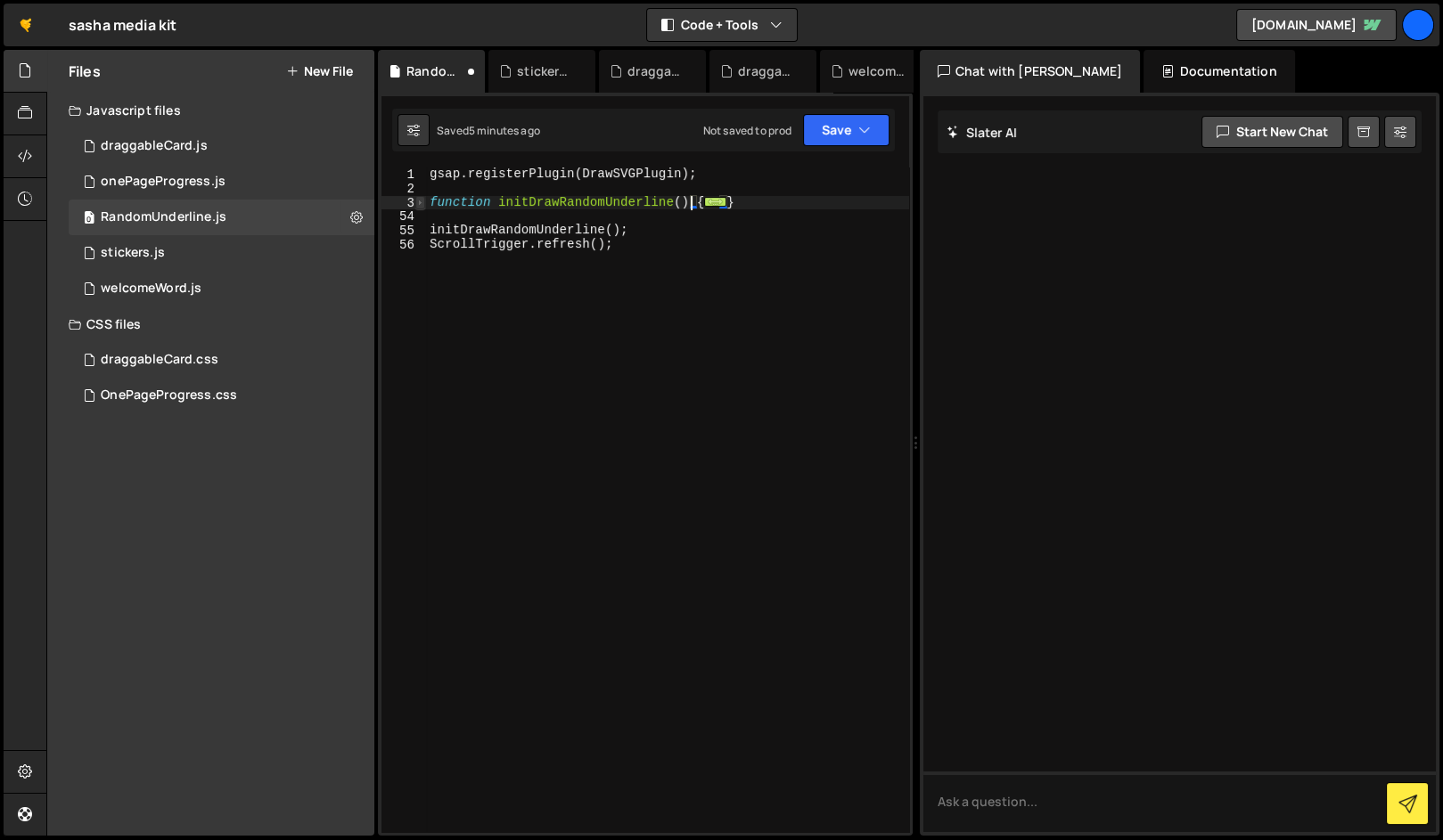 click at bounding box center [420, 203] 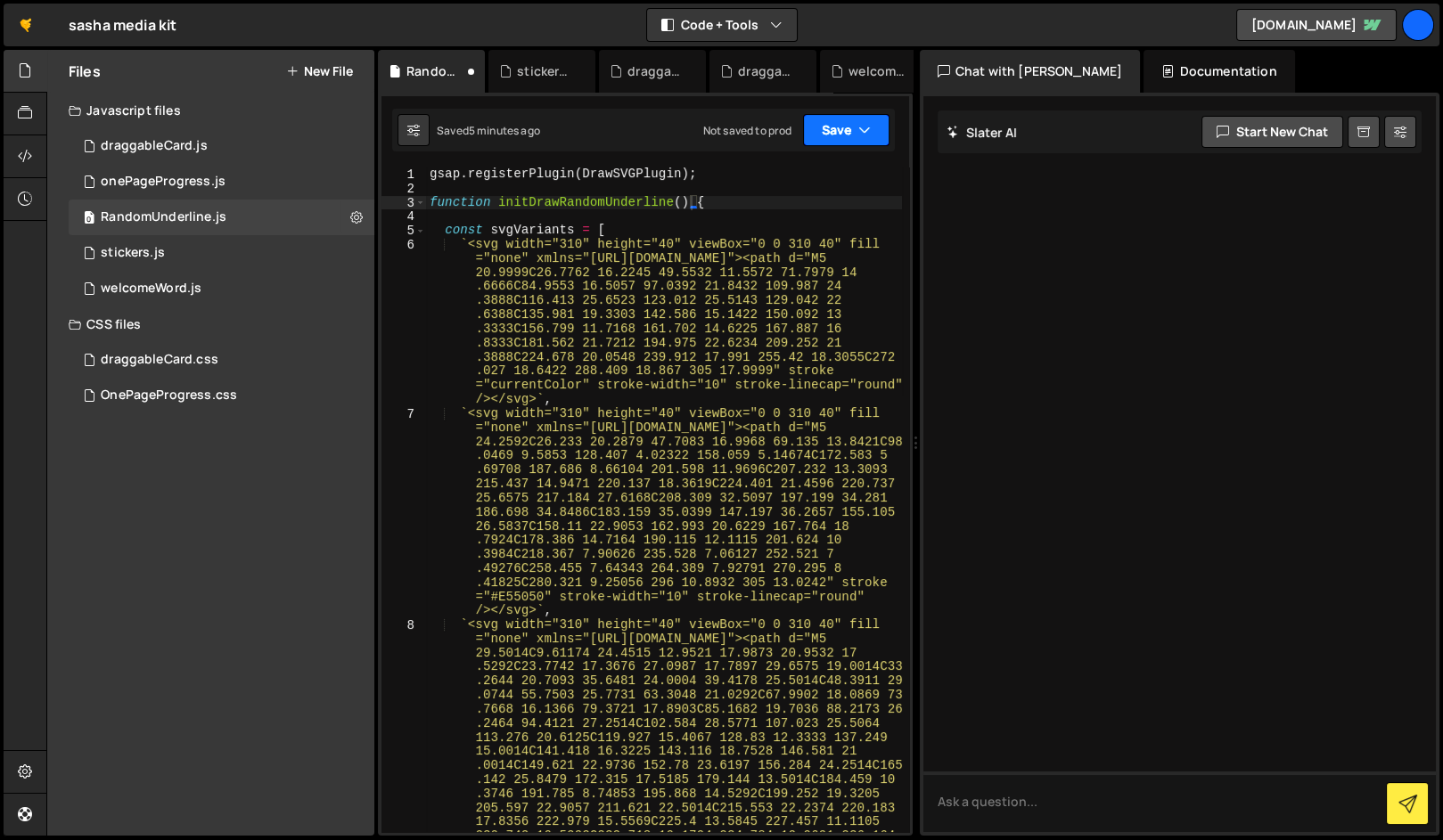 click on "Save" at bounding box center (846, 130) 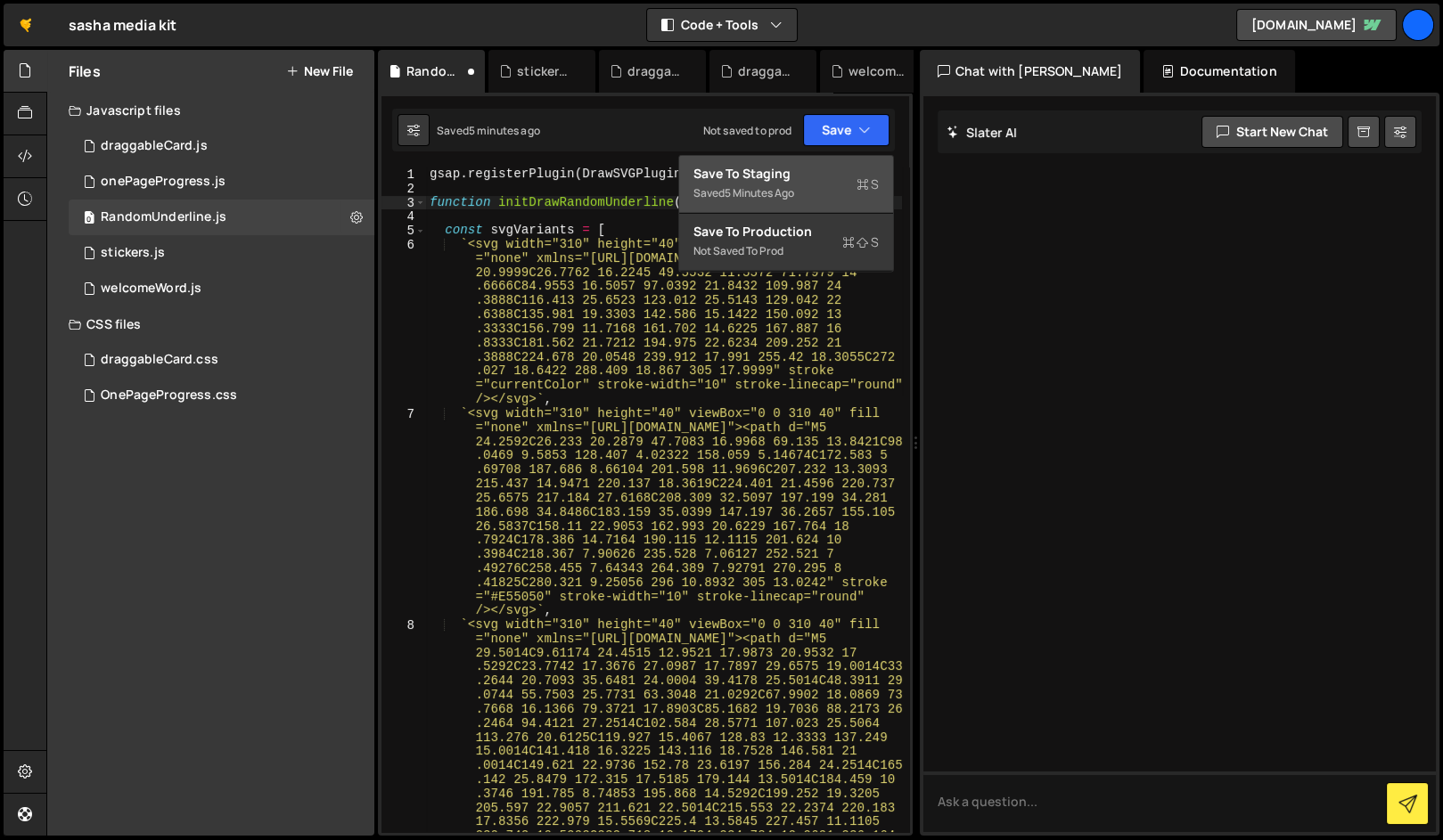 click on "5 minutes ago" at bounding box center [759, 192] 